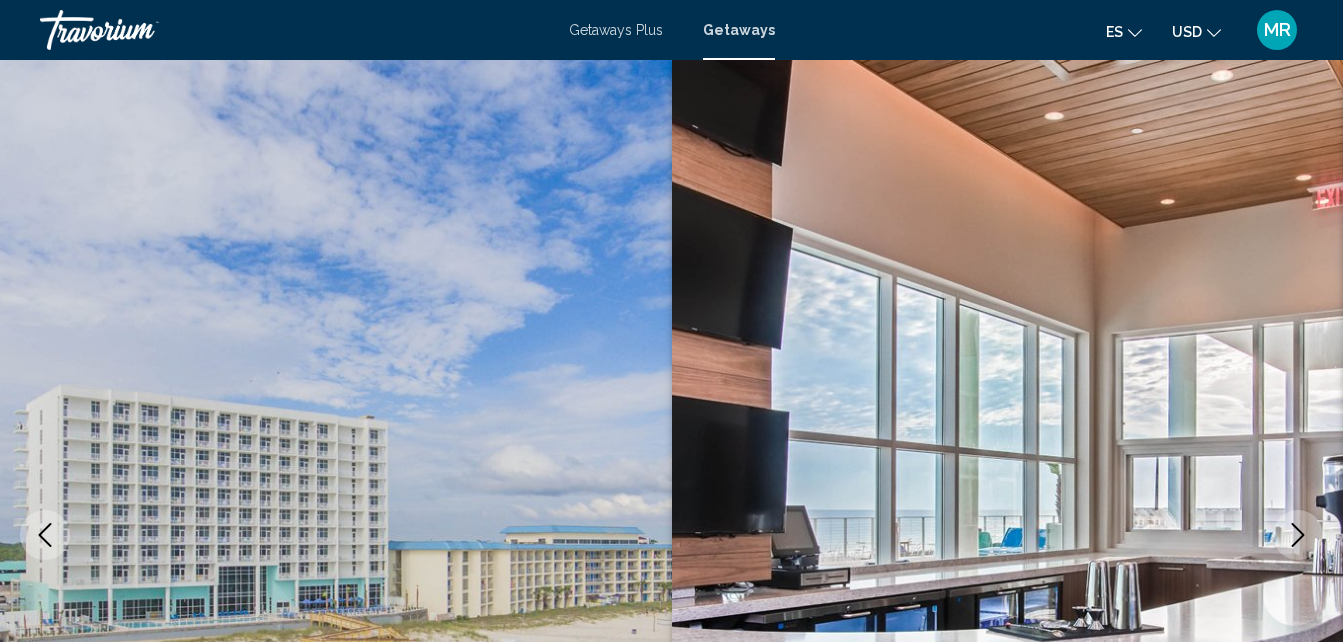 scroll, scrollTop: 214, scrollLeft: 0, axis: vertical 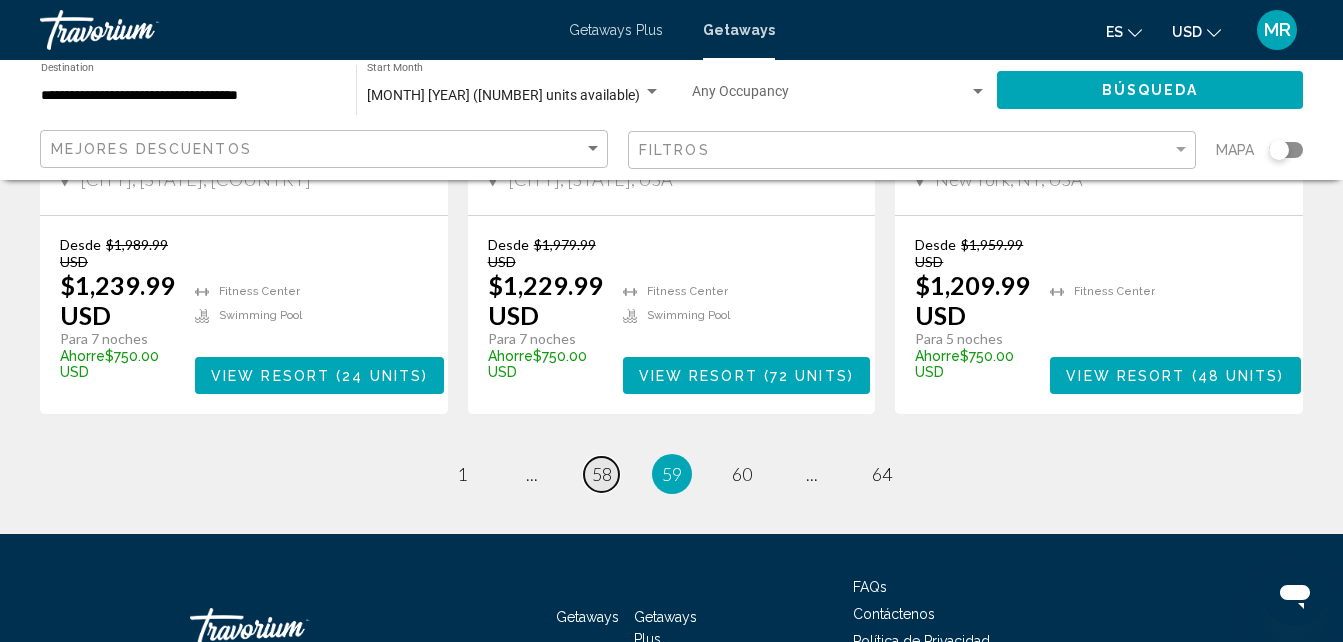 click on "58" at bounding box center (602, 474) 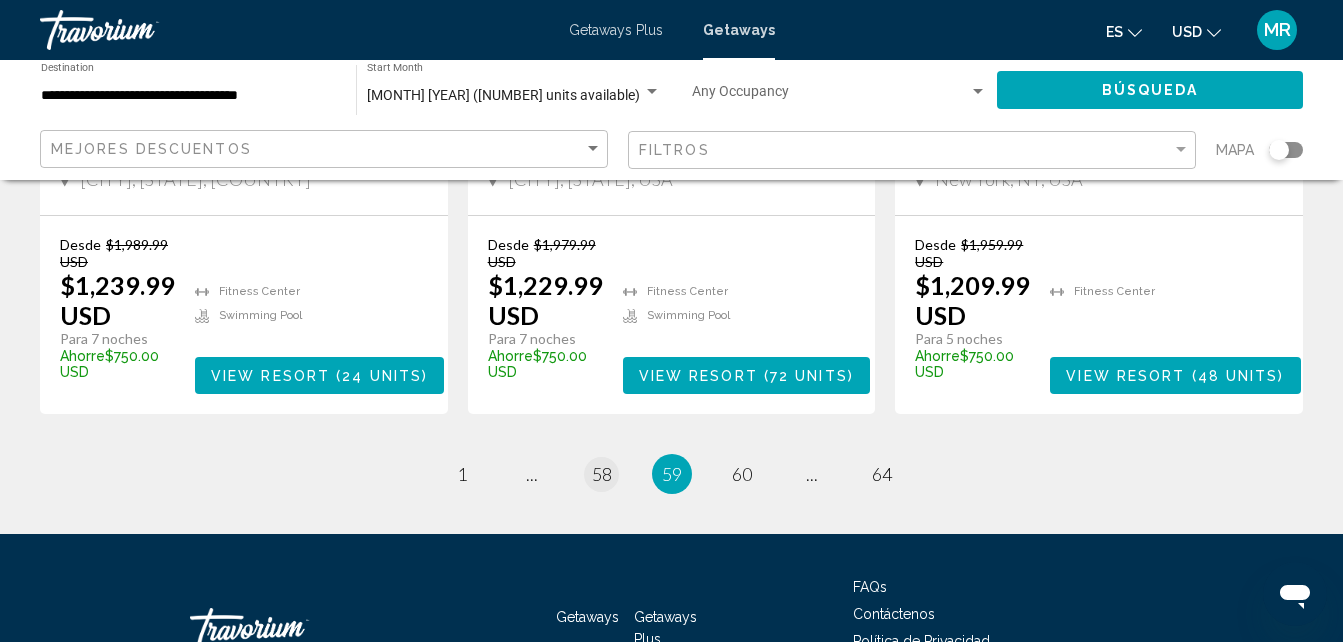 scroll, scrollTop: 0, scrollLeft: 0, axis: both 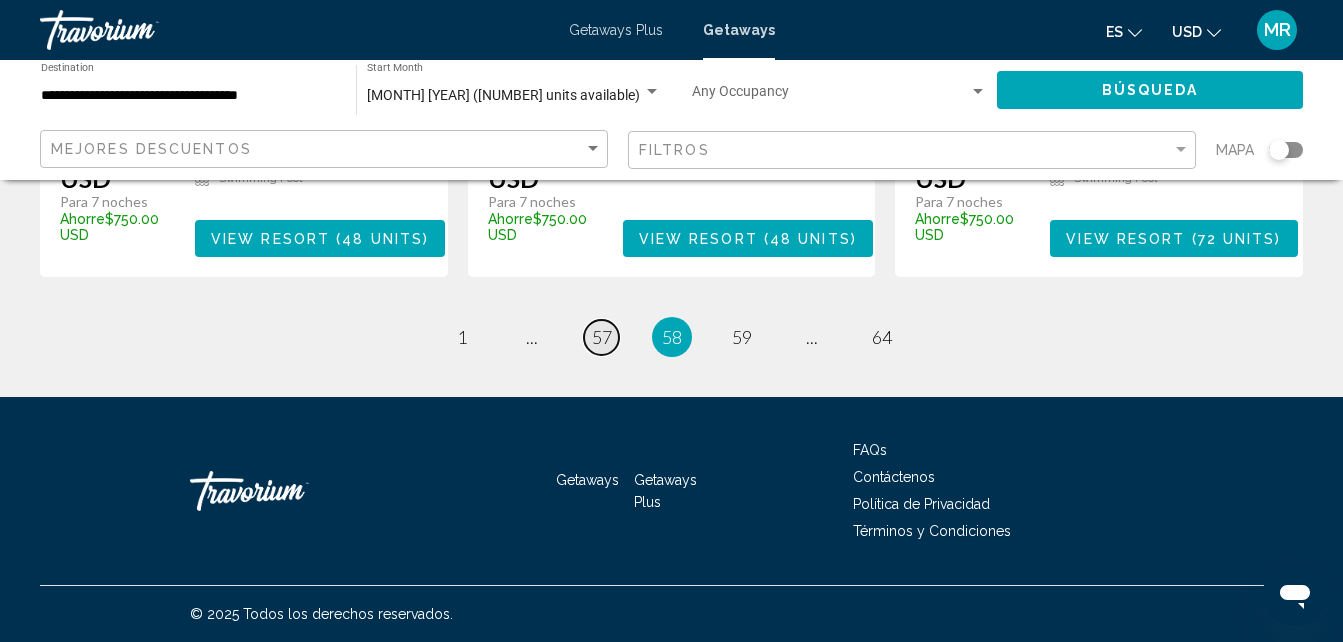 click on "57" at bounding box center [602, 337] 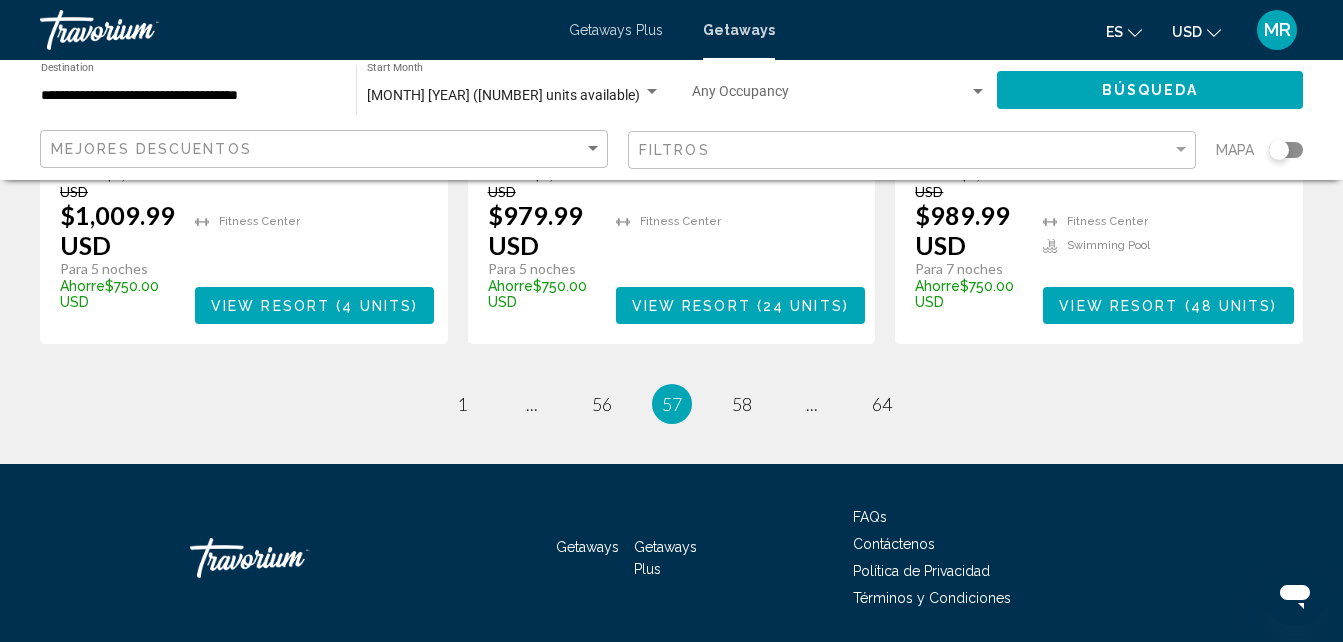 scroll, scrollTop: 2841, scrollLeft: 0, axis: vertical 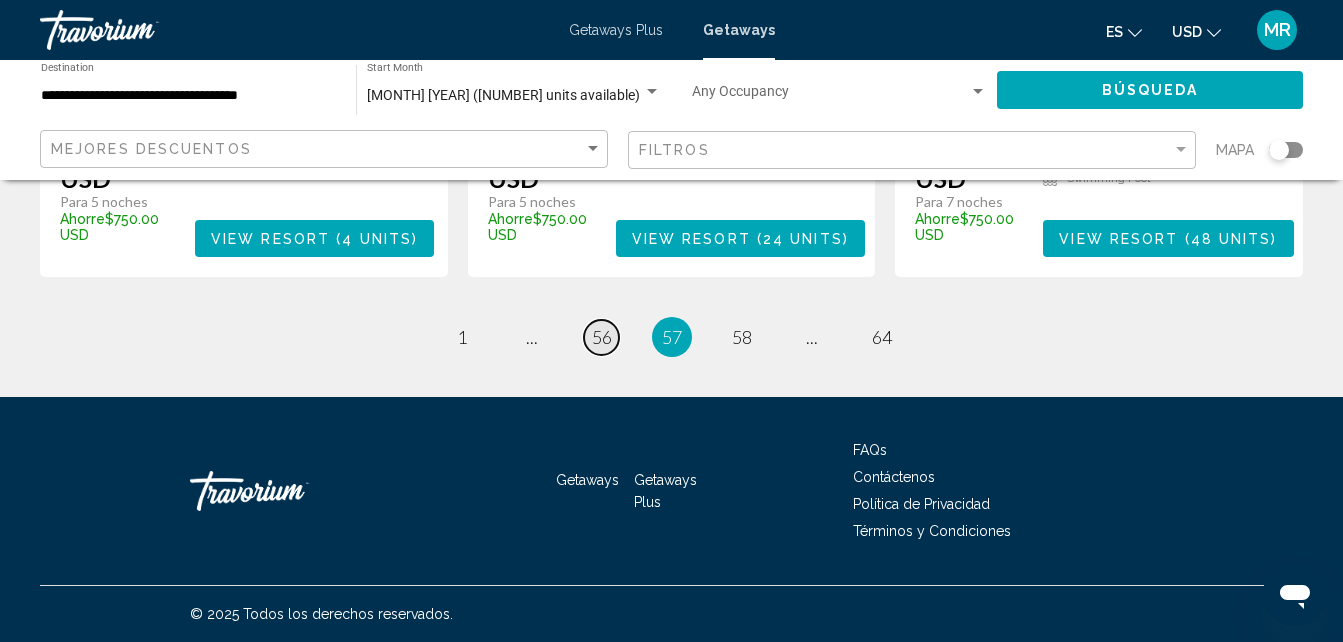 click on "56" at bounding box center (602, 337) 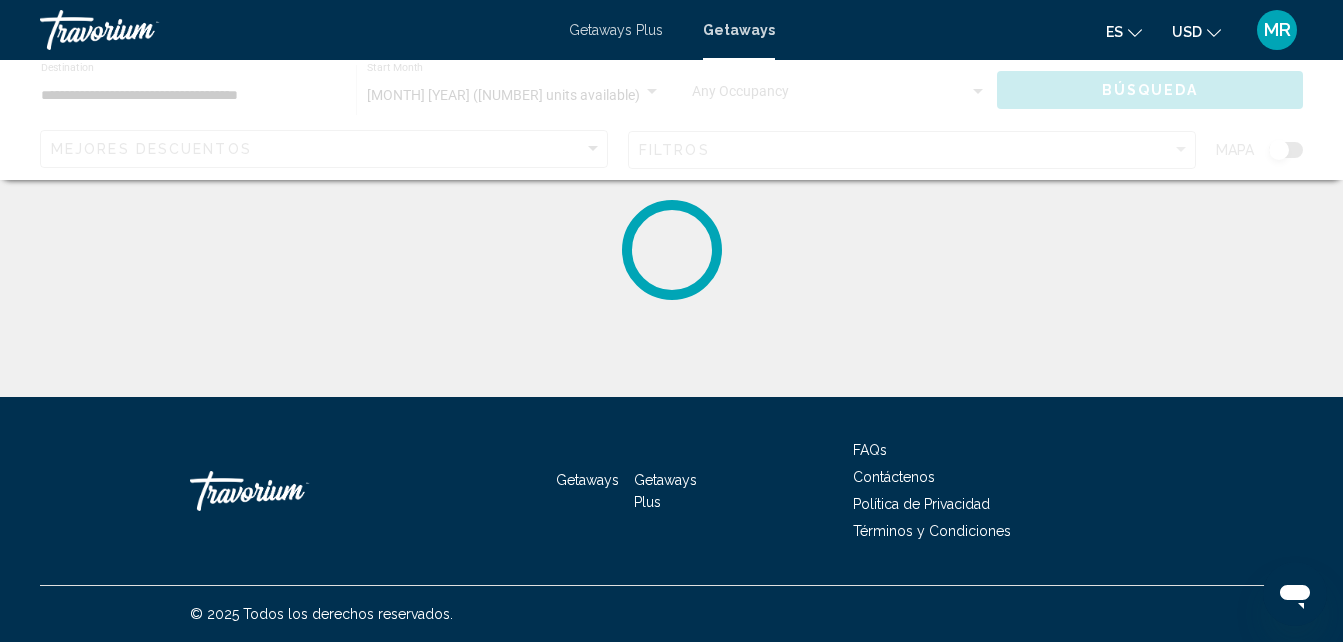 scroll, scrollTop: 0, scrollLeft: 0, axis: both 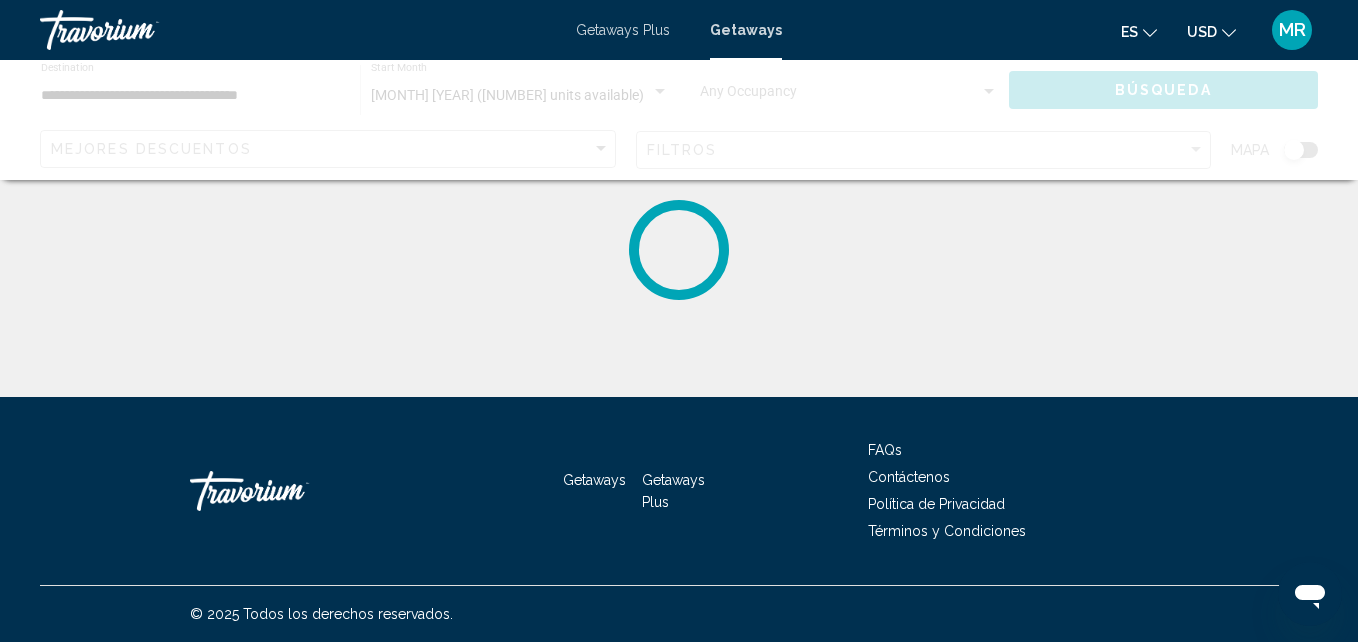 click on "**********" 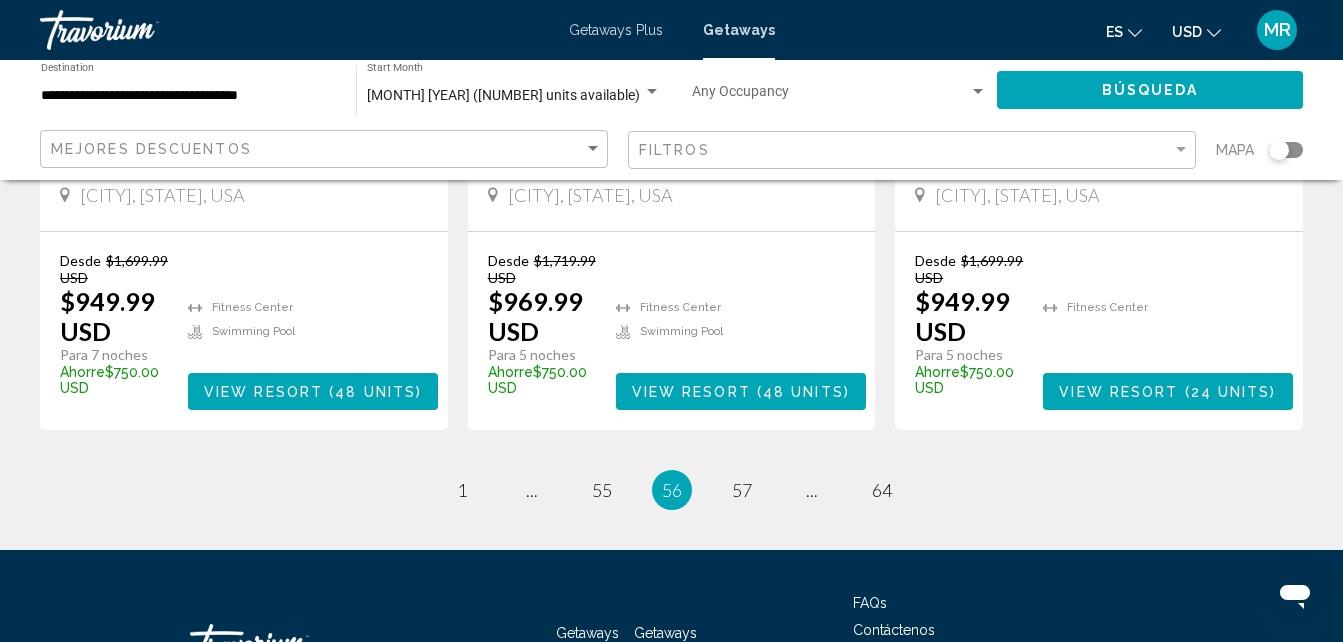scroll, scrollTop: 2841, scrollLeft: 0, axis: vertical 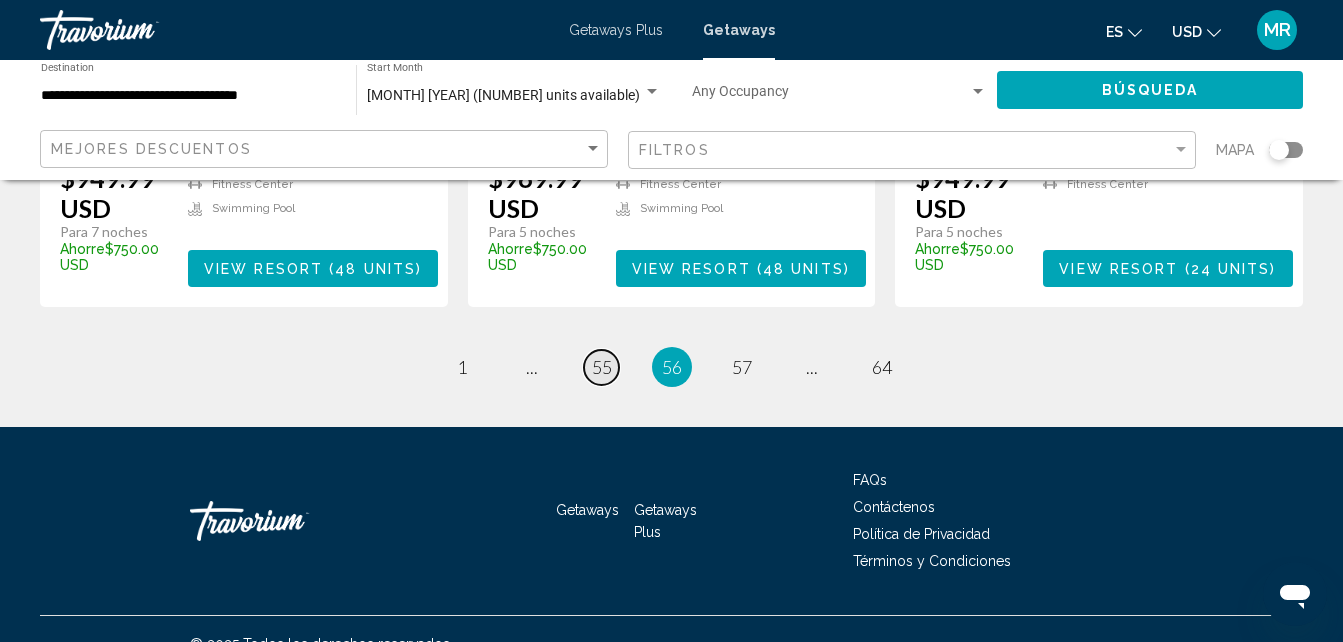 click on "55" at bounding box center (602, 367) 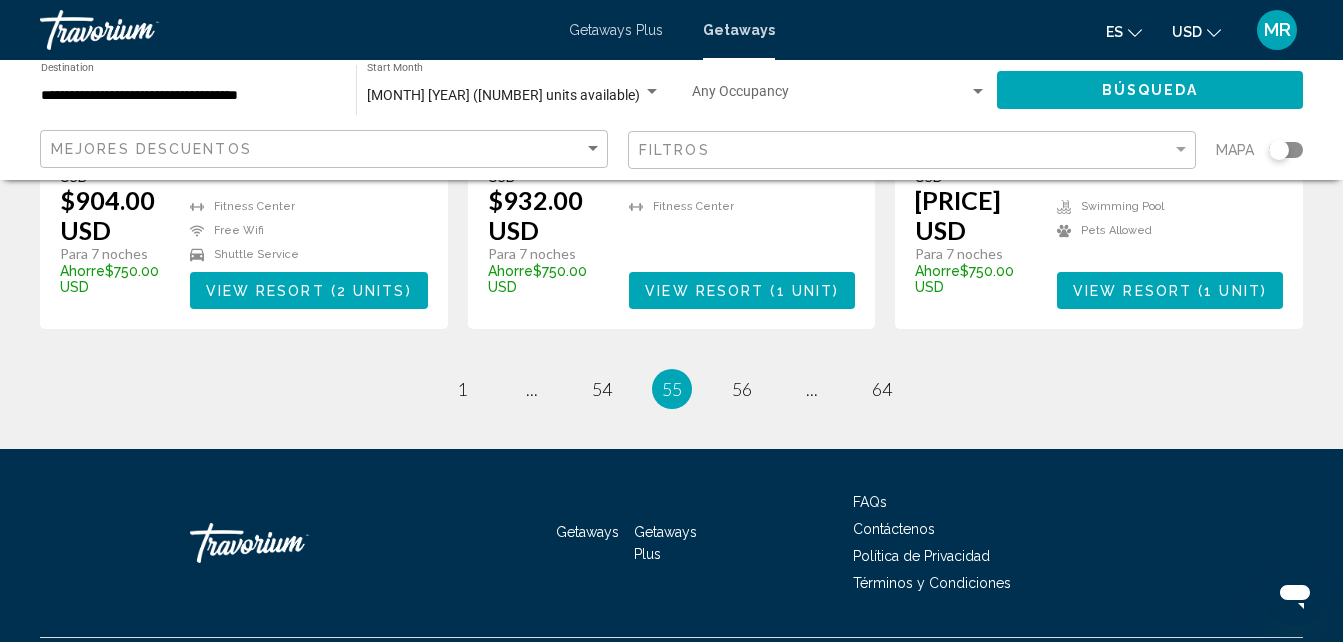 scroll, scrollTop: 2811, scrollLeft: 0, axis: vertical 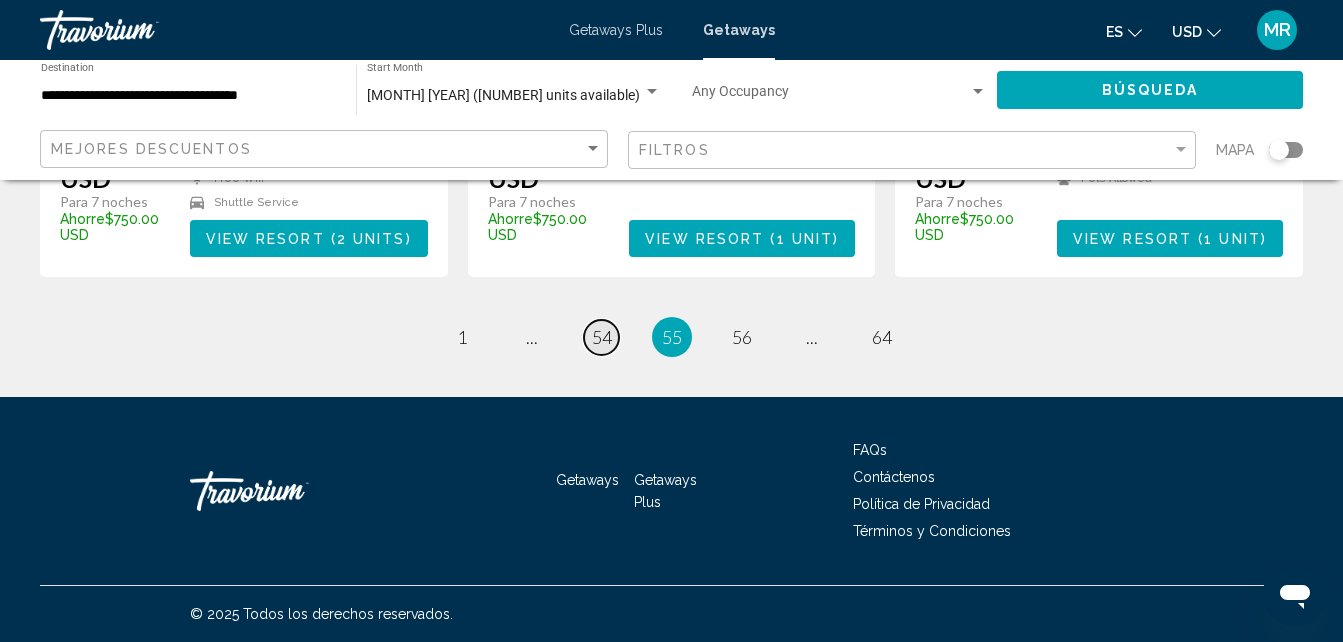 click on "54" at bounding box center [602, 337] 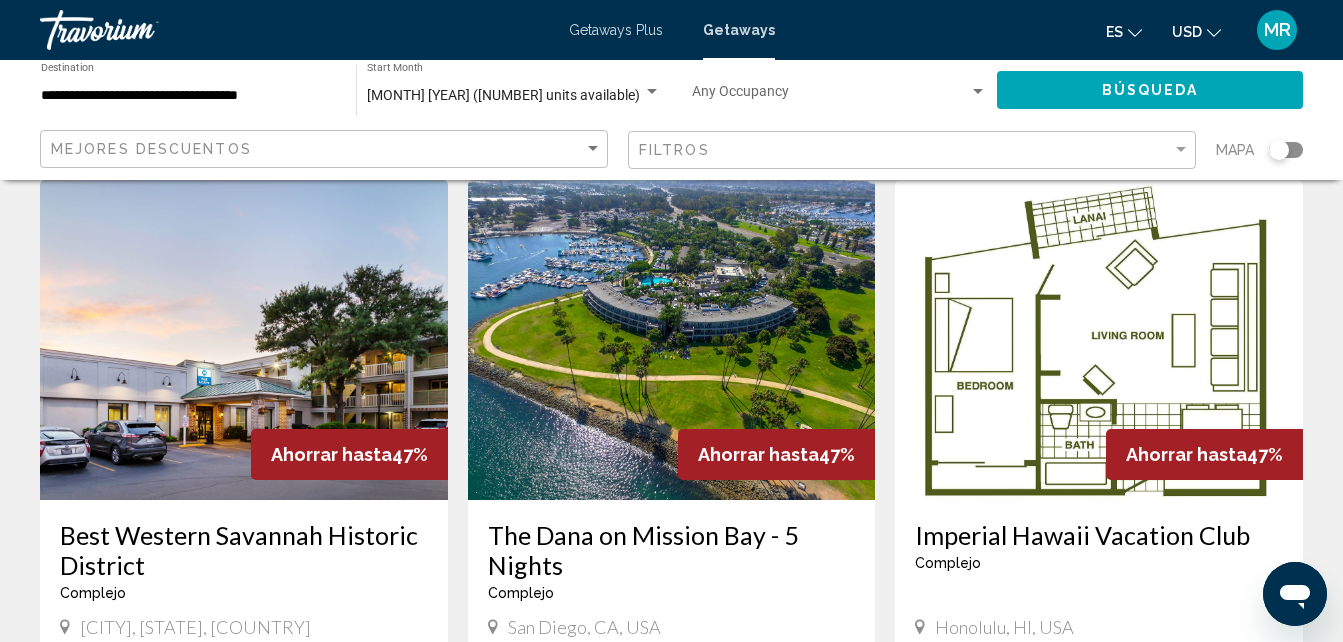 scroll, scrollTop: 1626, scrollLeft: 0, axis: vertical 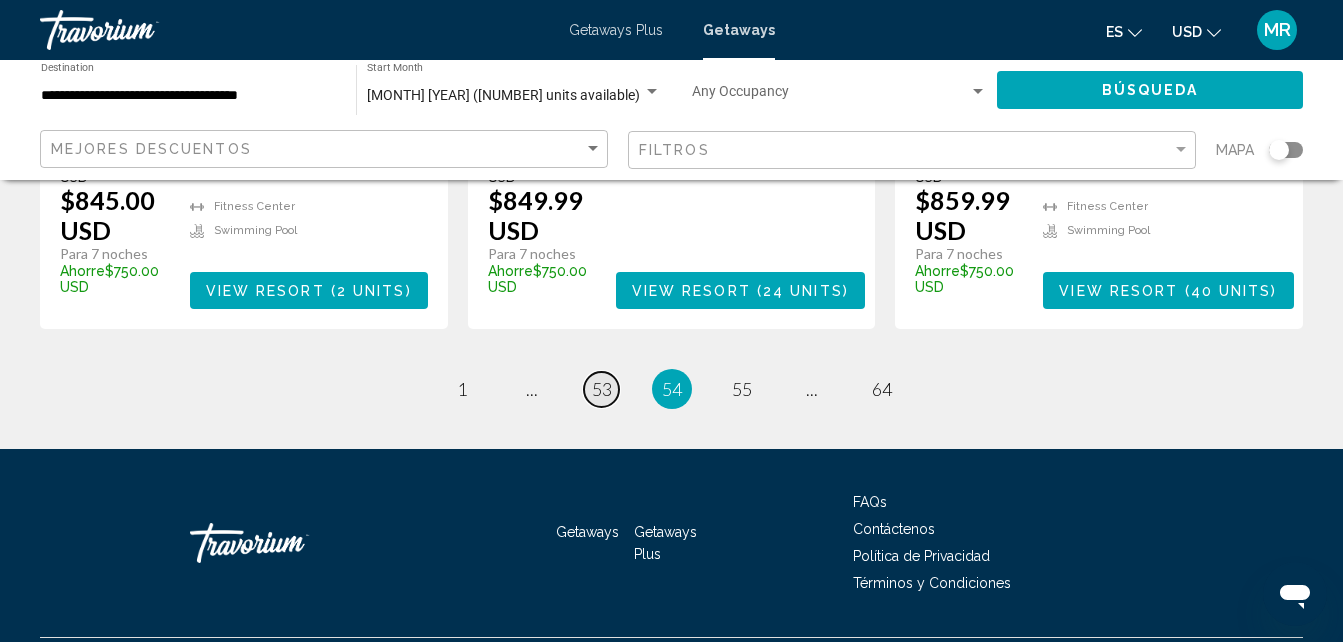 click on "53" at bounding box center (602, 389) 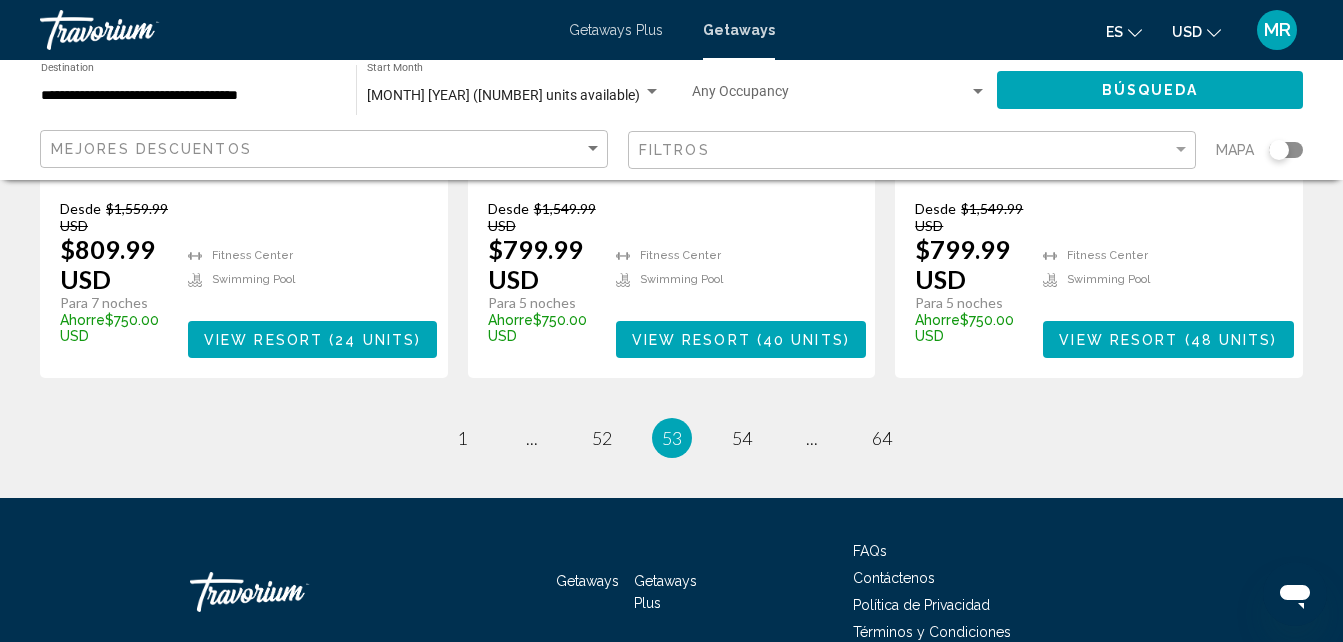 scroll, scrollTop: 2854, scrollLeft: 0, axis: vertical 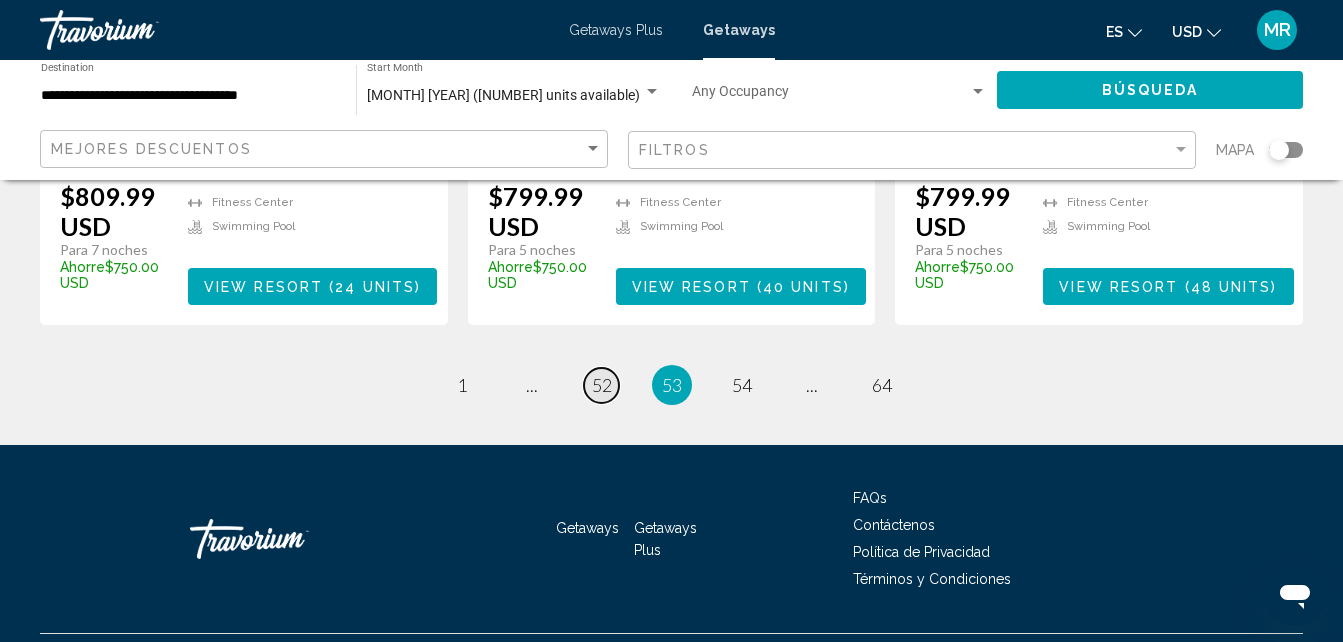 click on "52" at bounding box center [602, 385] 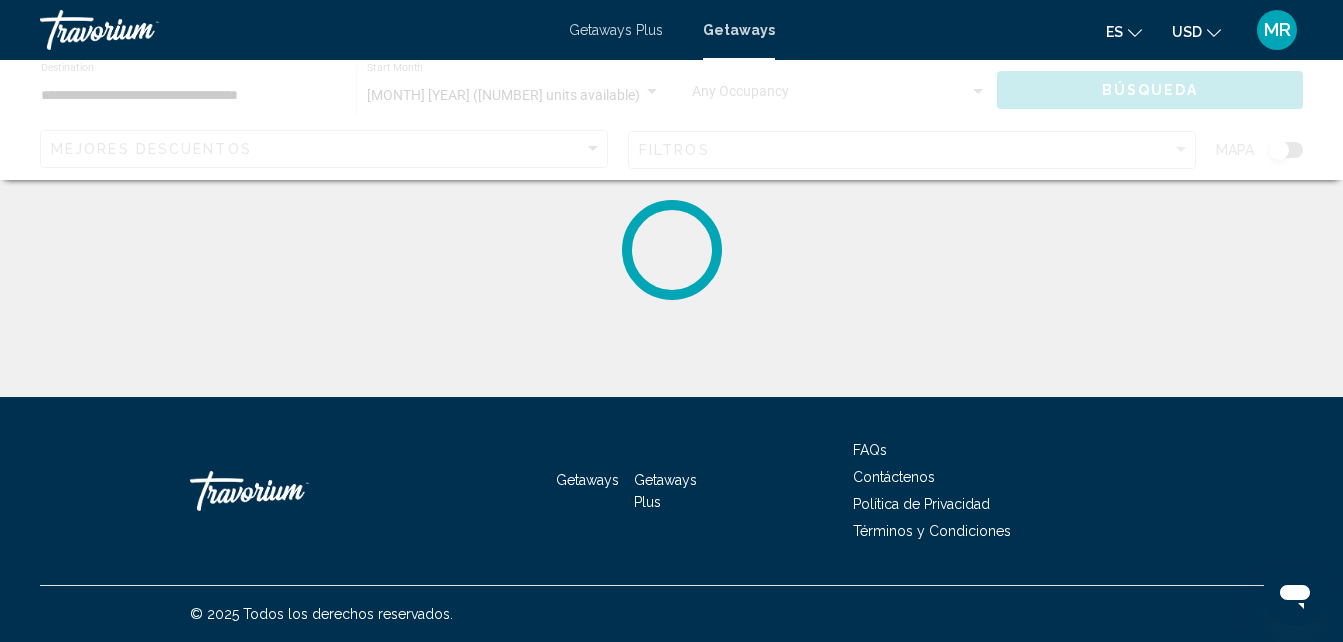 scroll, scrollTop: 0, scrollLeft: 0, axis: both 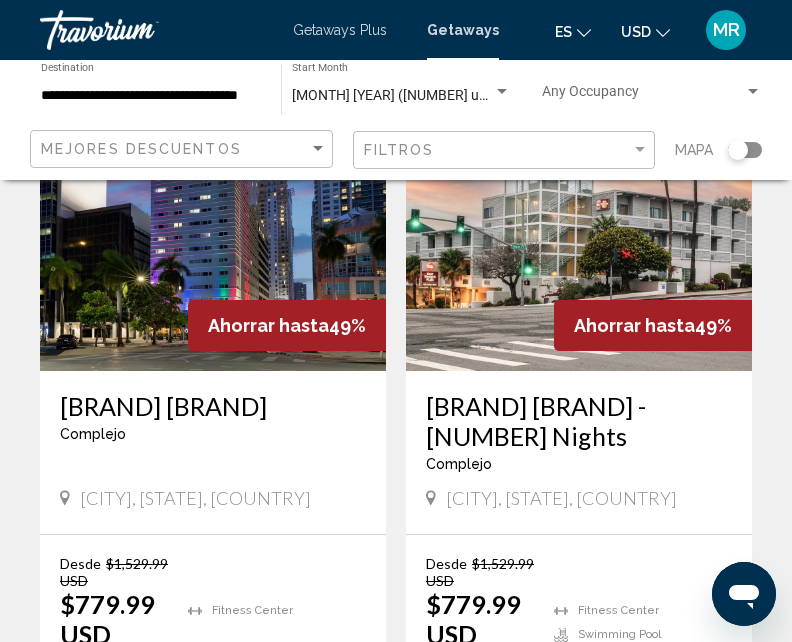 click on "Occupancy Any Occupancy" 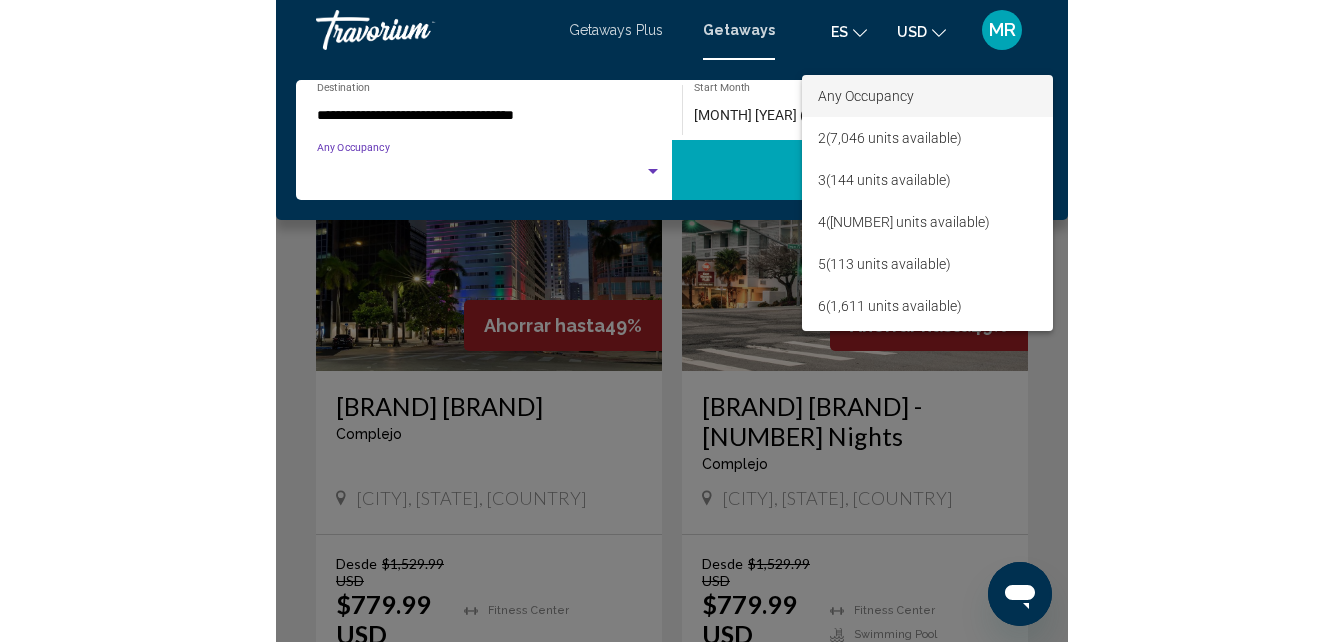 scroll, scrollTop: 80, scrollLeft: 0, axis: vertical 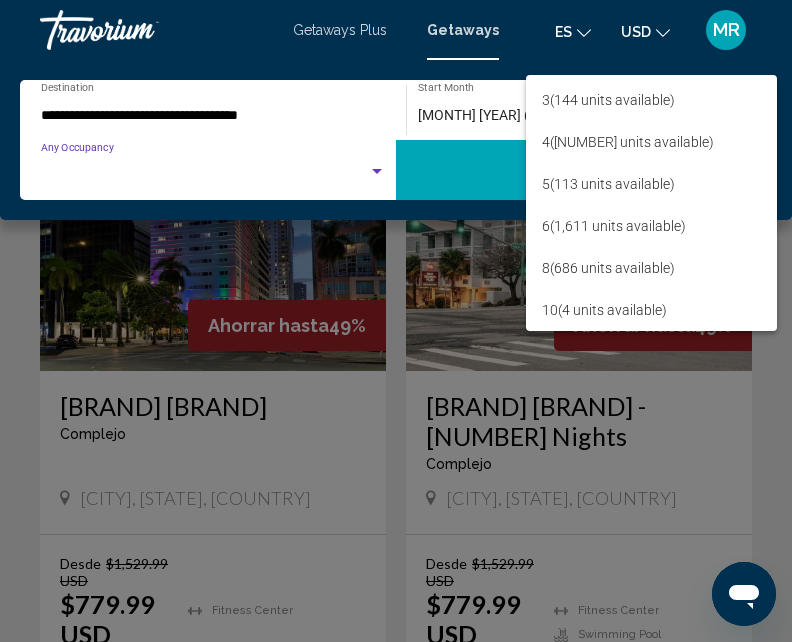 drag, startPoint x: 500, startPoint y: 185, endPoint x: 753, endPoint y: 412, distance: 339.9088 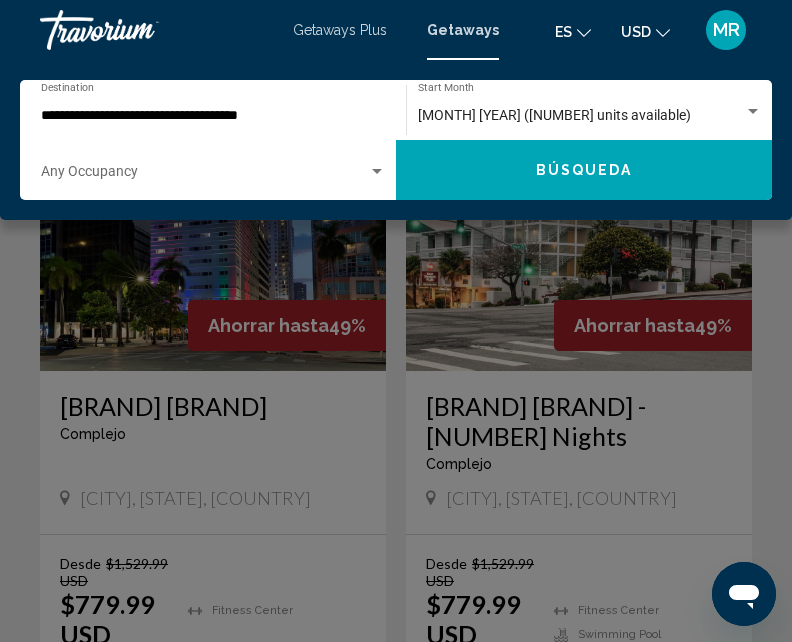 click 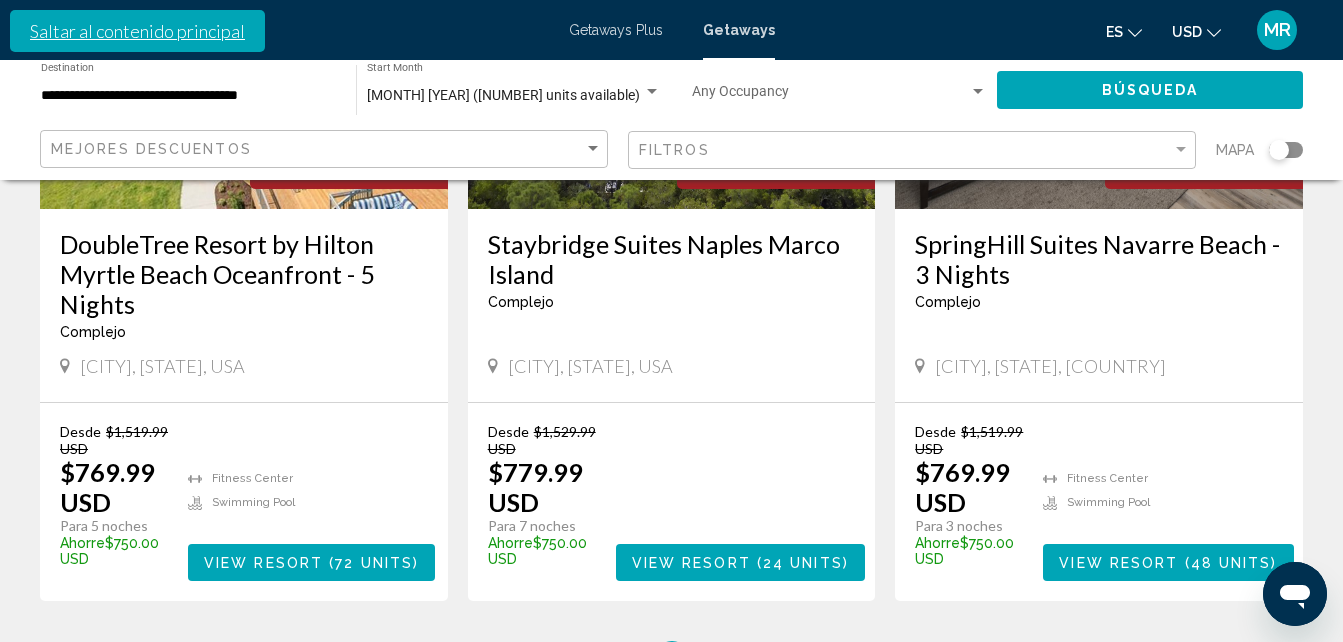scroll, scrollTop: 2625, scrollLeft: 0, axis: vertical 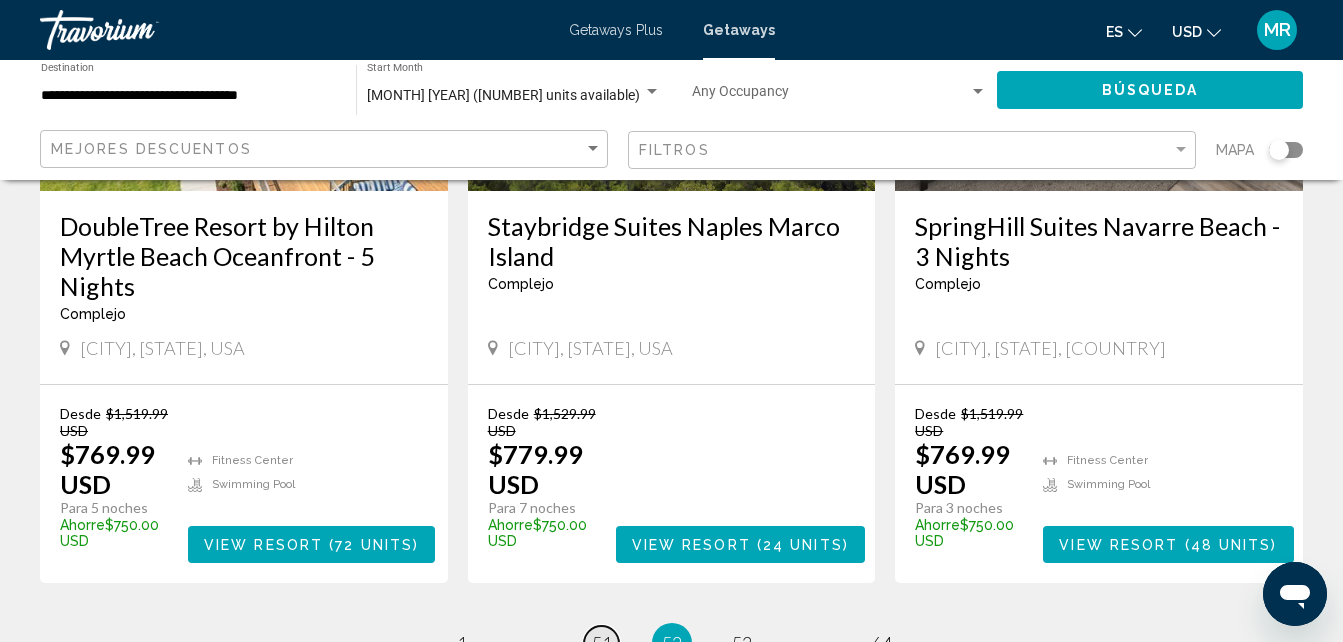 click on "51" at bounding box center [602, 643] 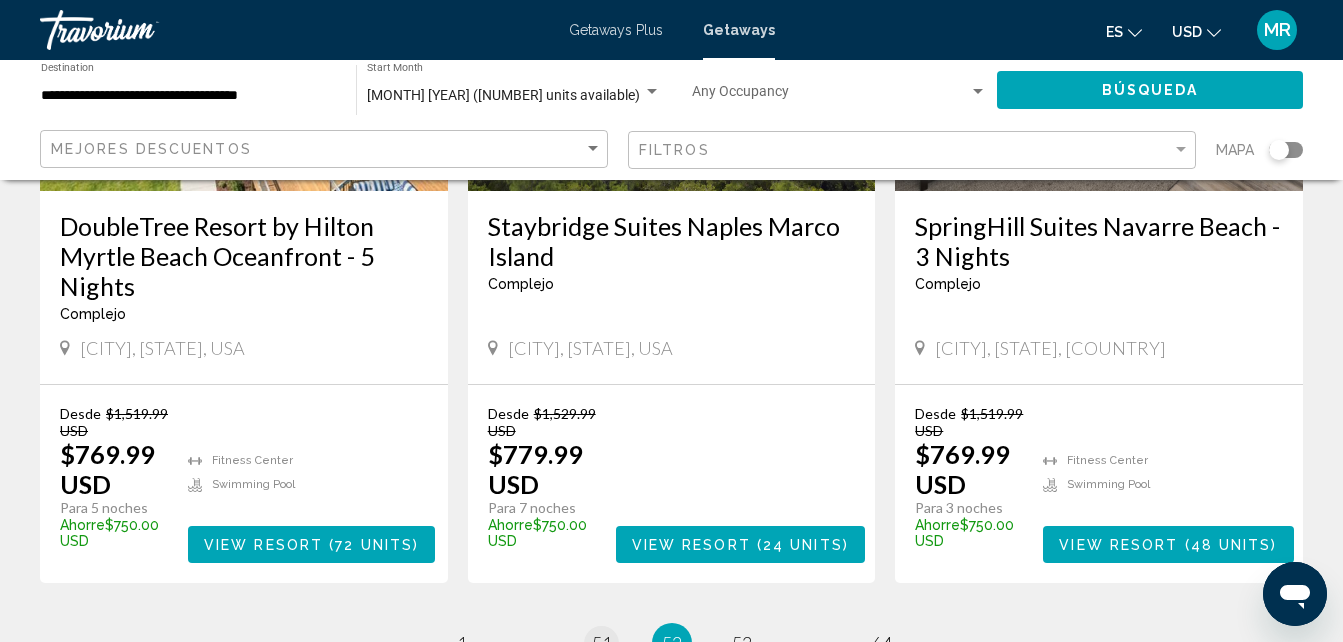 scroll, scrollTop: 0, scrollLeft: 0, axis: both 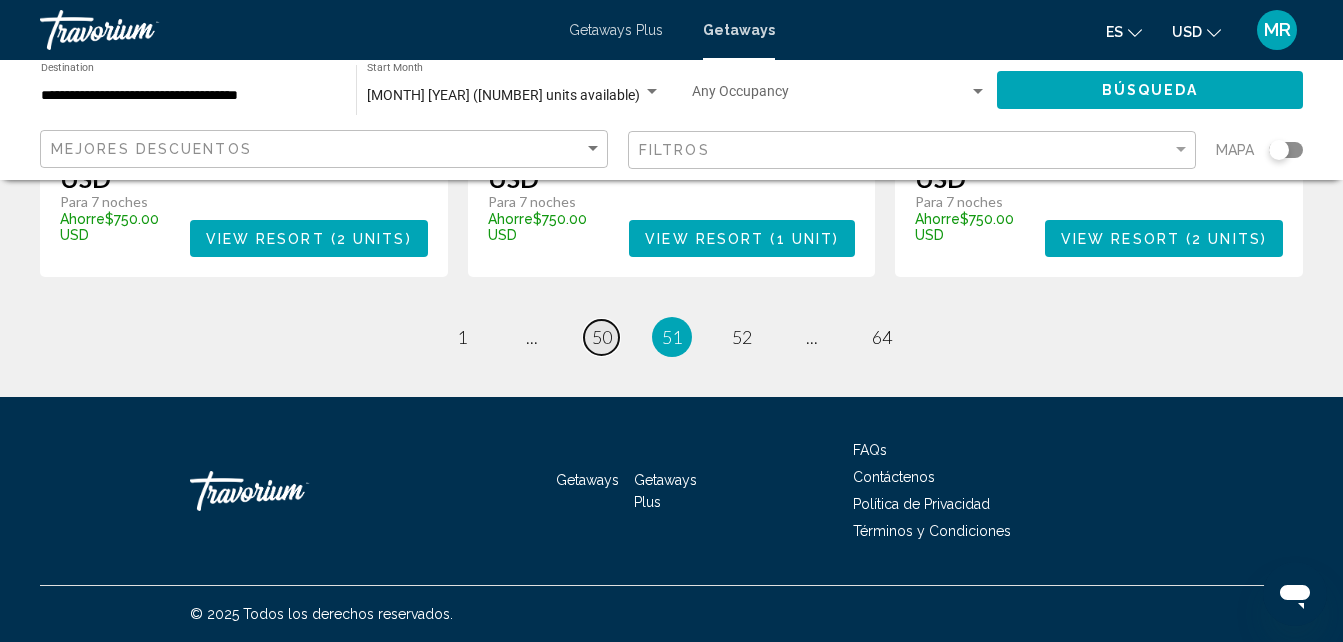 click on "50" at bounding box center [602, 337] 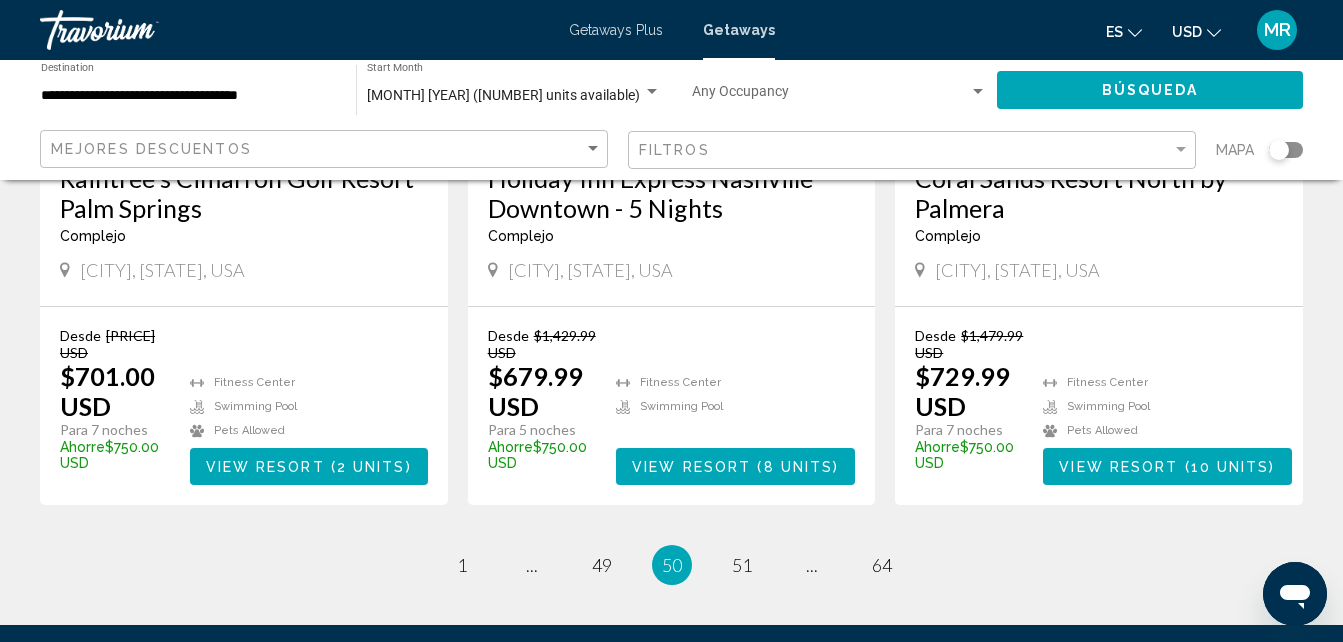scroll, scrollTop: 2667, scrollLeft: 0, axis: vertical 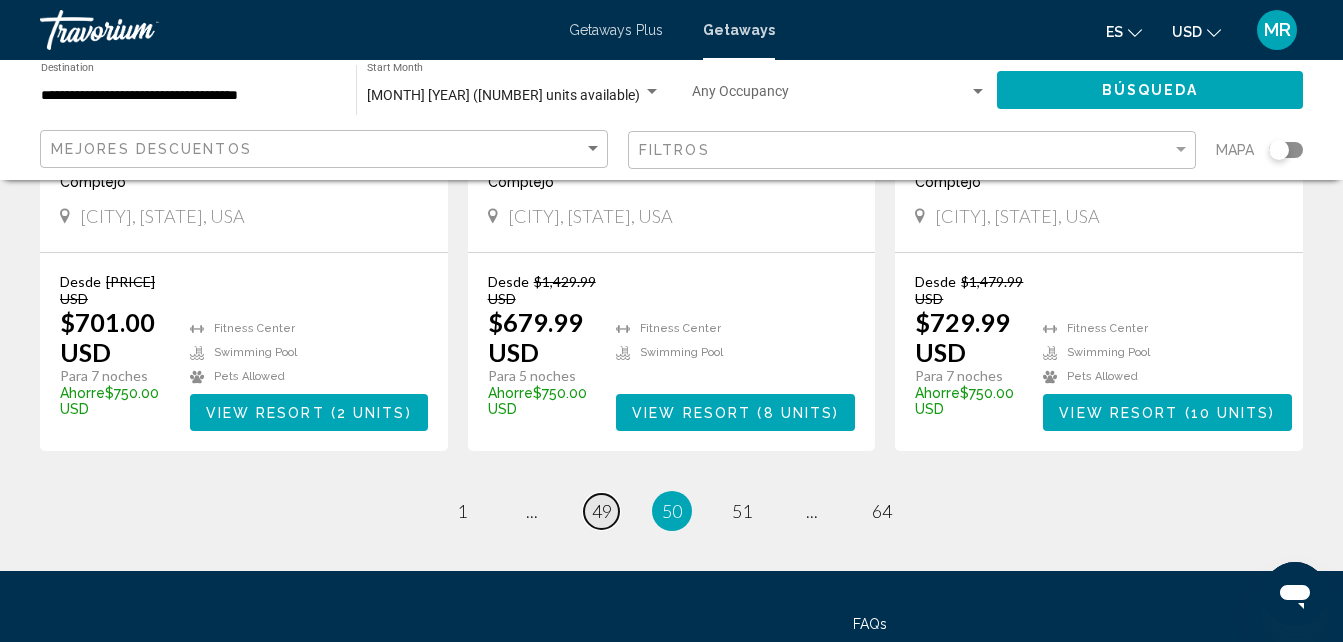 click on "49" at bounding box center (602, 511) 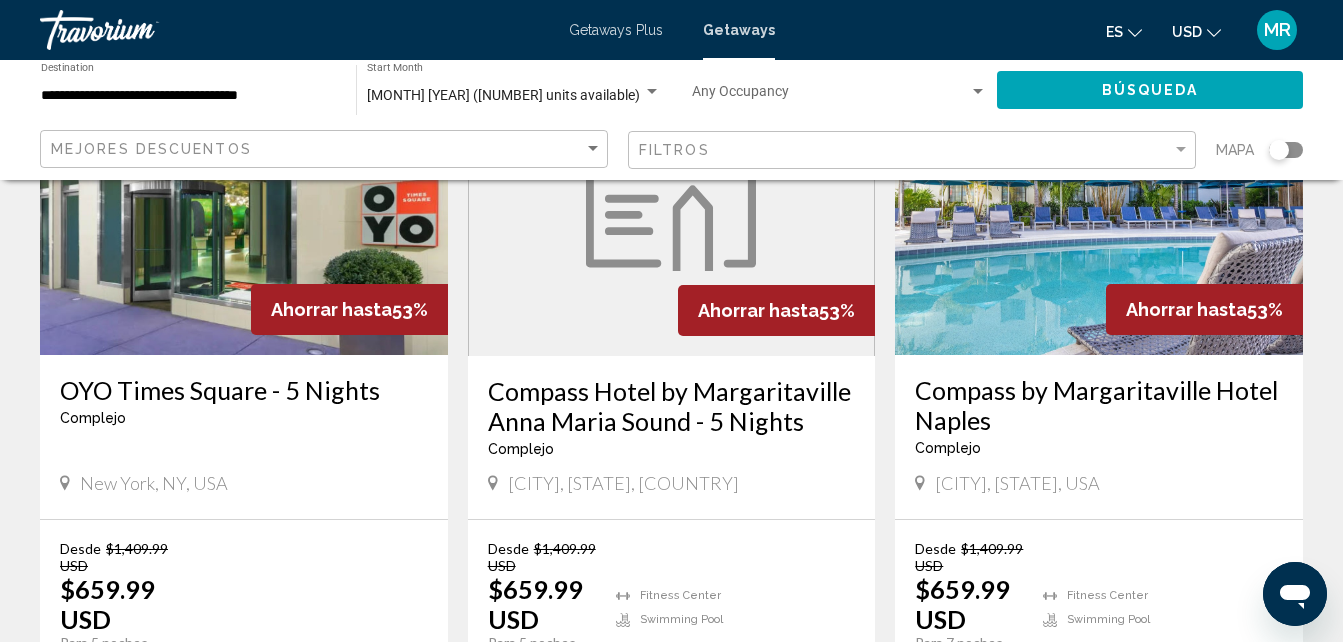 scroll, scrollTop: 1692, scrollLeft: 0, axis: vertical 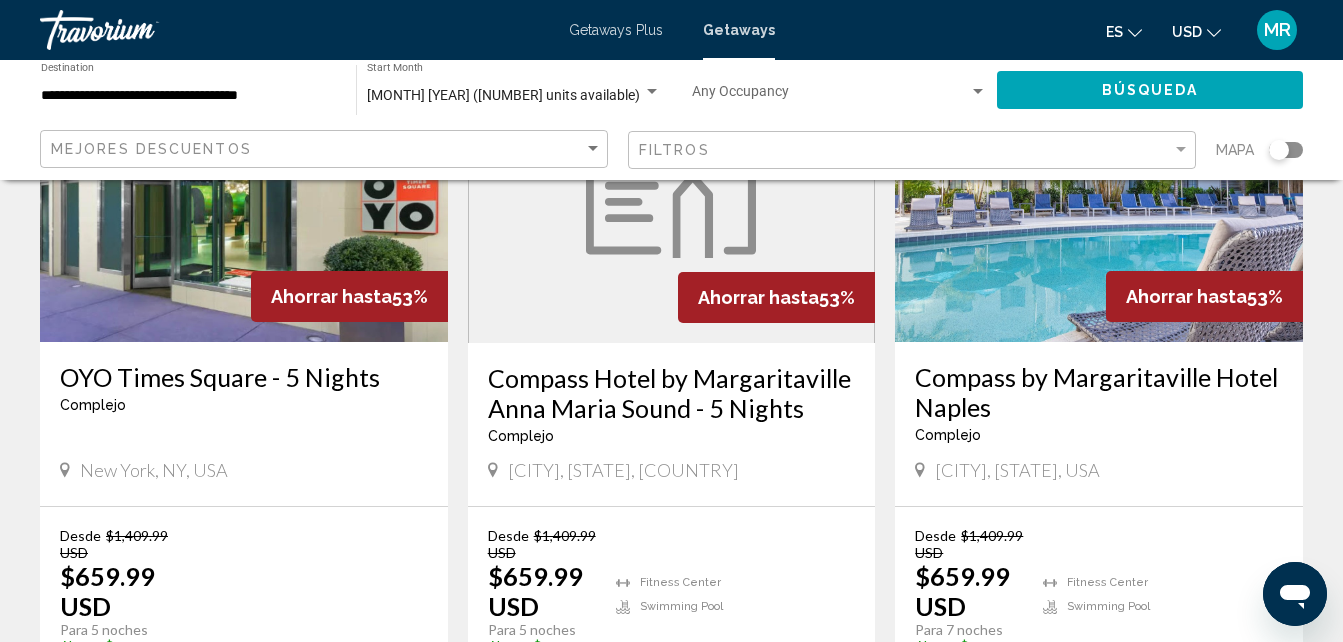 click on "Compass Hotel by Margaritaville Anna Maria Sound - 5 Nights" at bounding box center [672, 393] 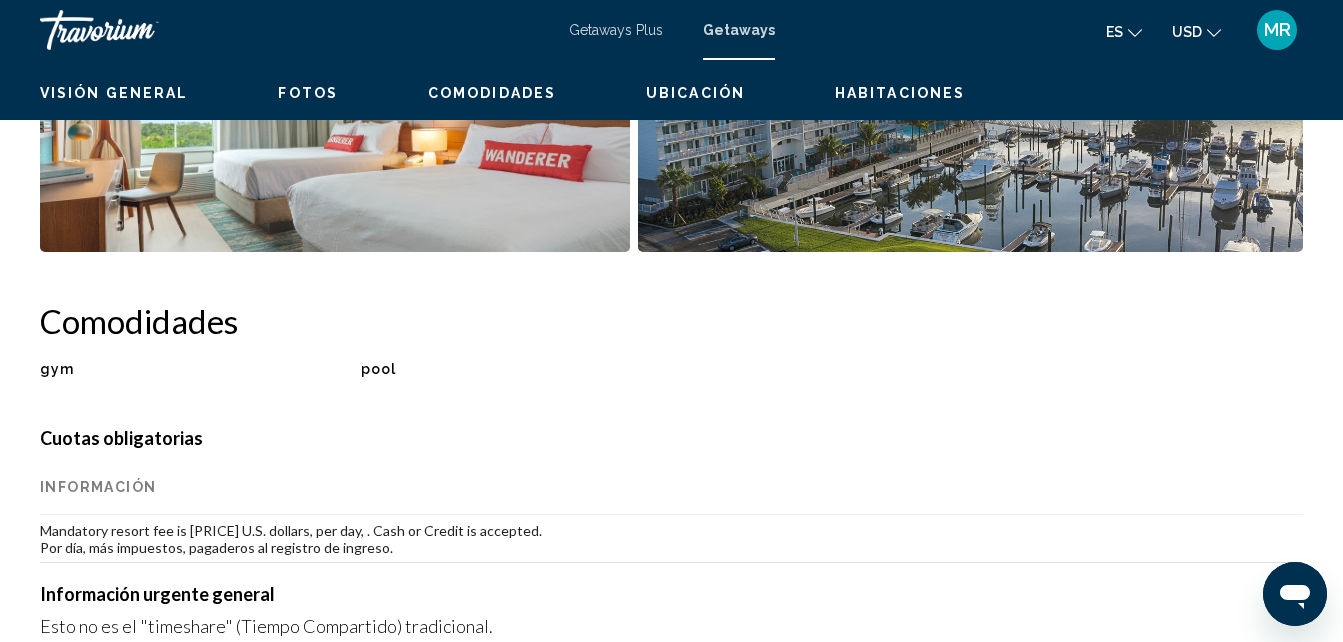 click at bounding box center [1008, -1157] 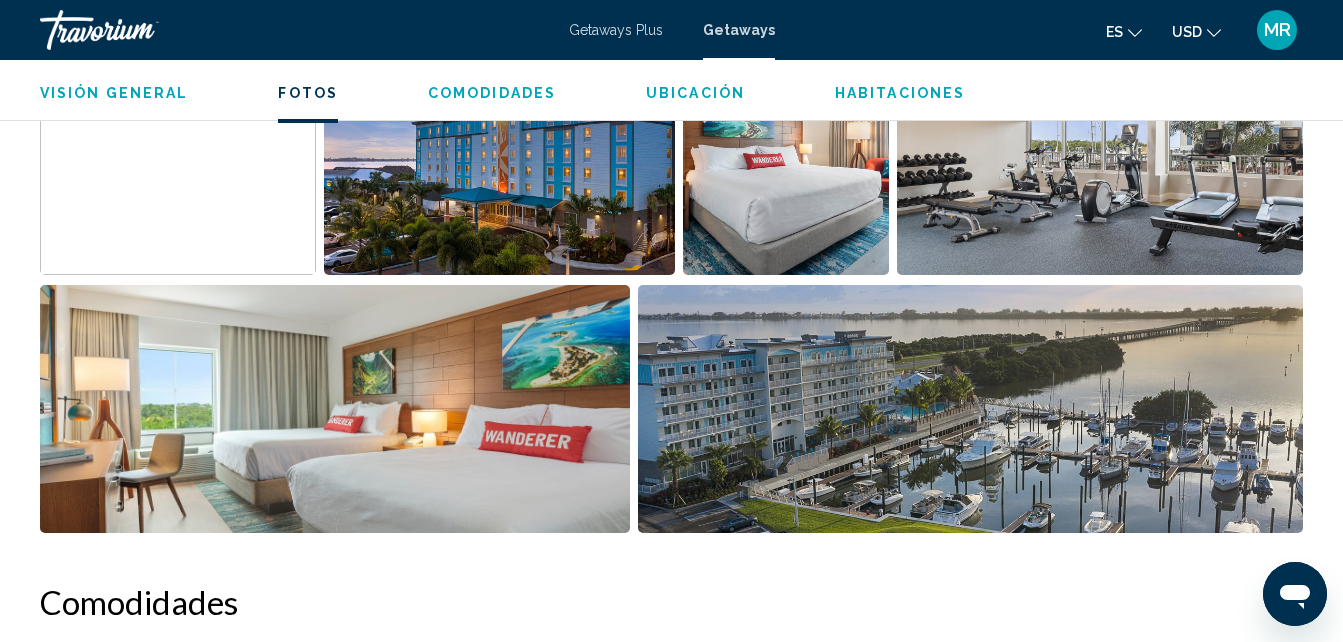 scroll, scrollTop: 1506, scrollLeft: 0, axis: vertical 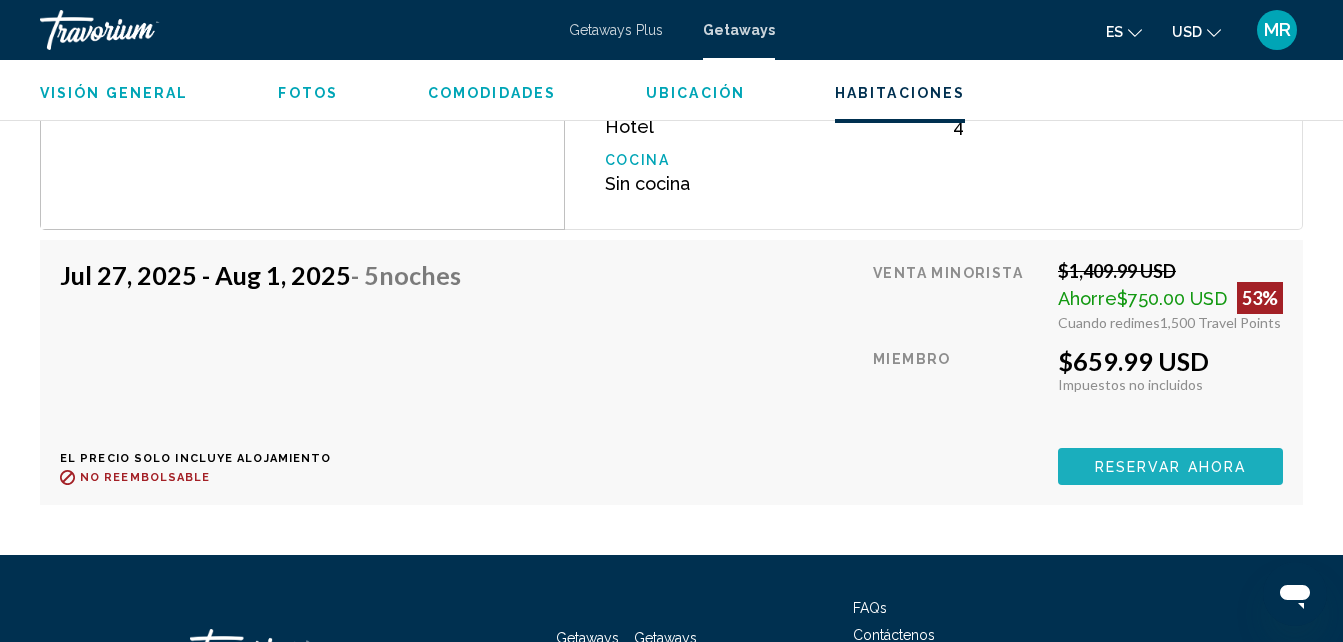 click on "Reservar ahora" at bounding box center (1170, 467) 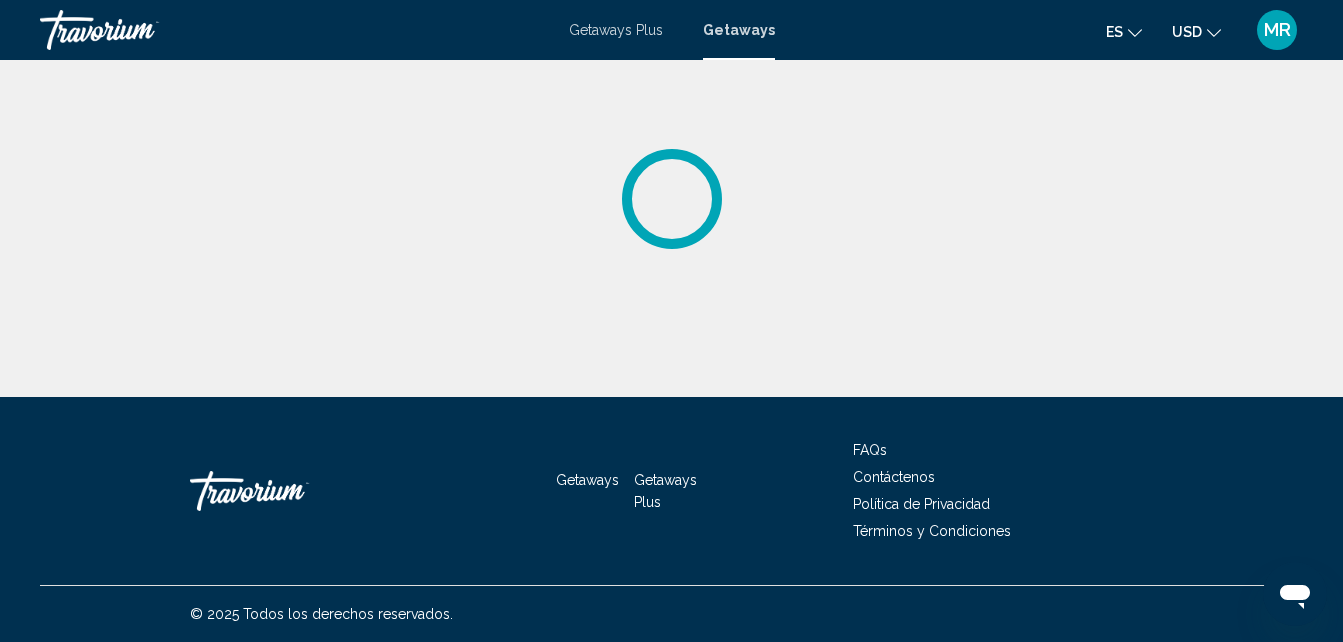 scroll, scrollTop: 0, scrollLeft: 0, axis: both 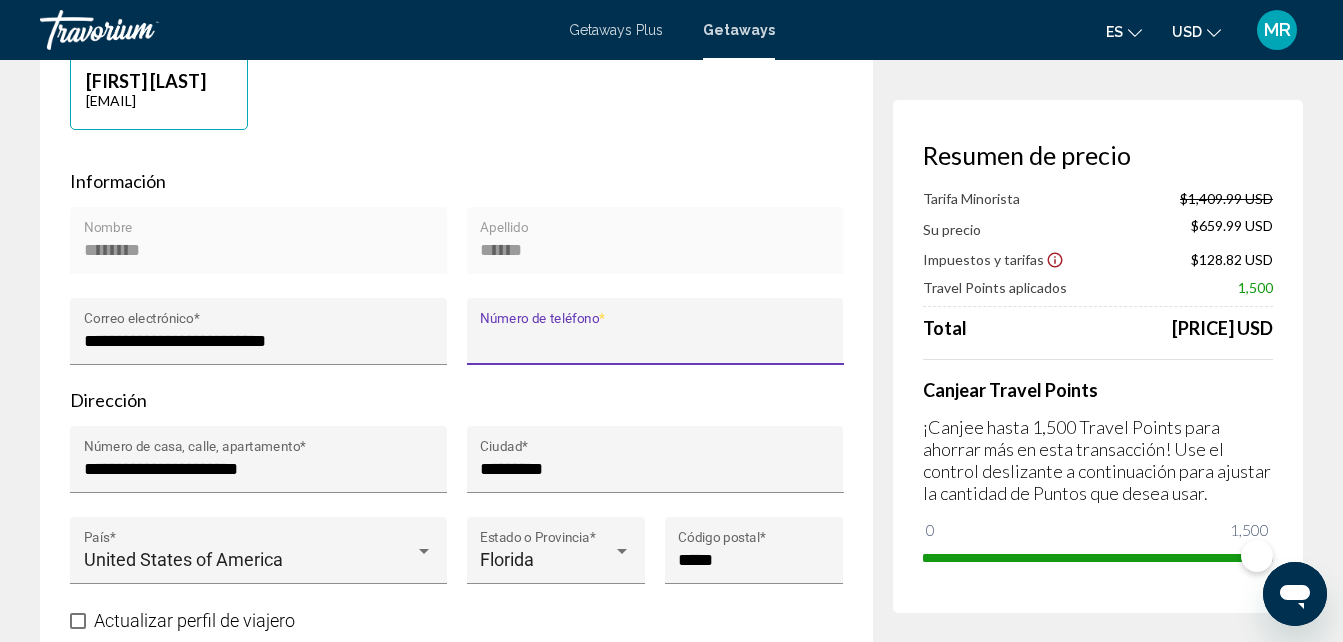 click on "Número de teléfono  *" at bounding box center [655, 341] 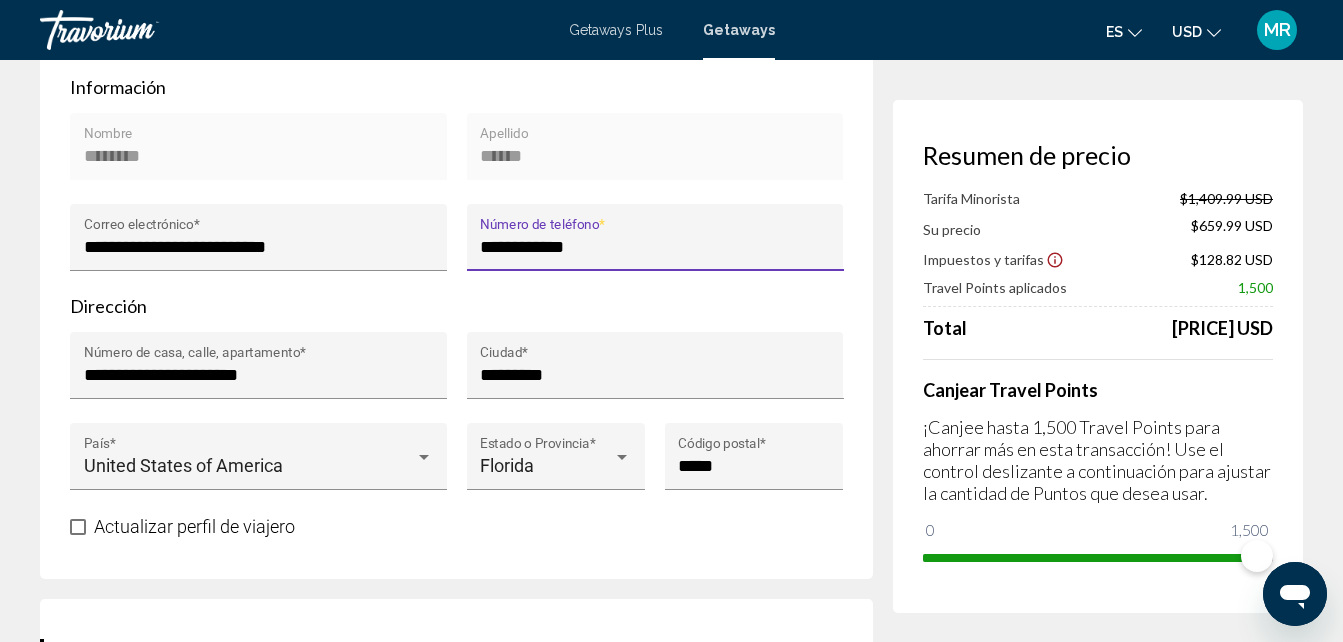 scroll, scrollTop: 693, scrollLeft: 0, axis: vertical 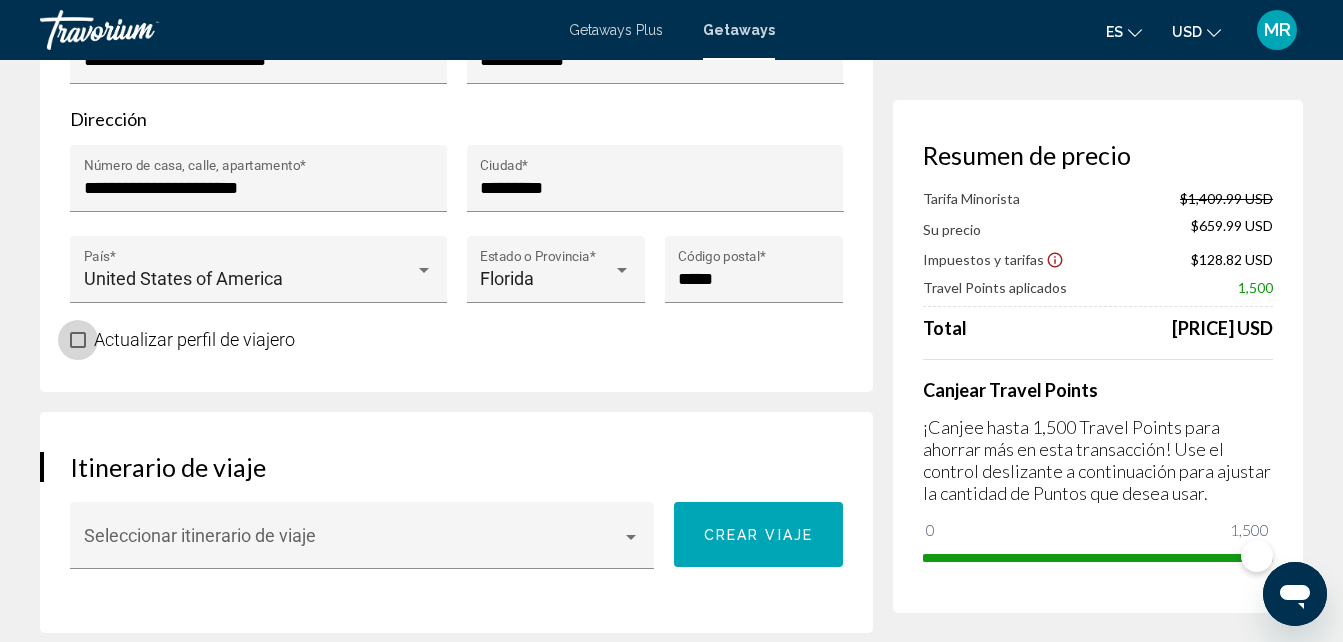 click at bounding box center [78, 340] 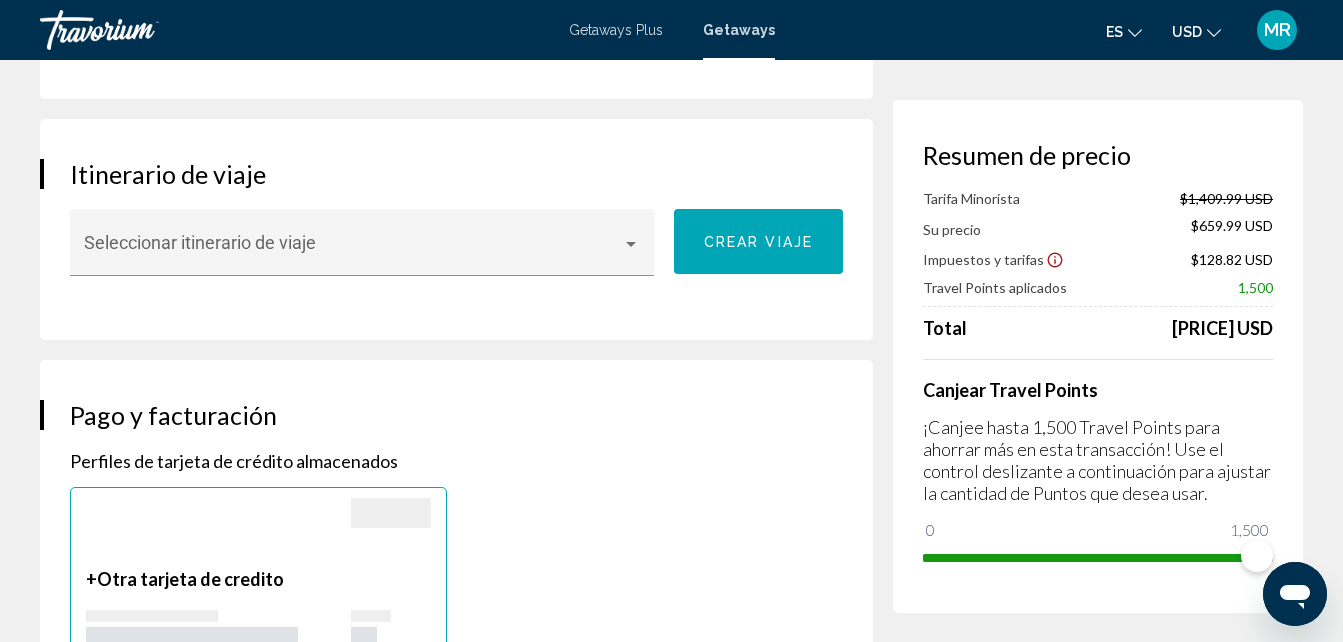 scroll, scrollTop: 1226, scrollLeft: 0, axis: vertical 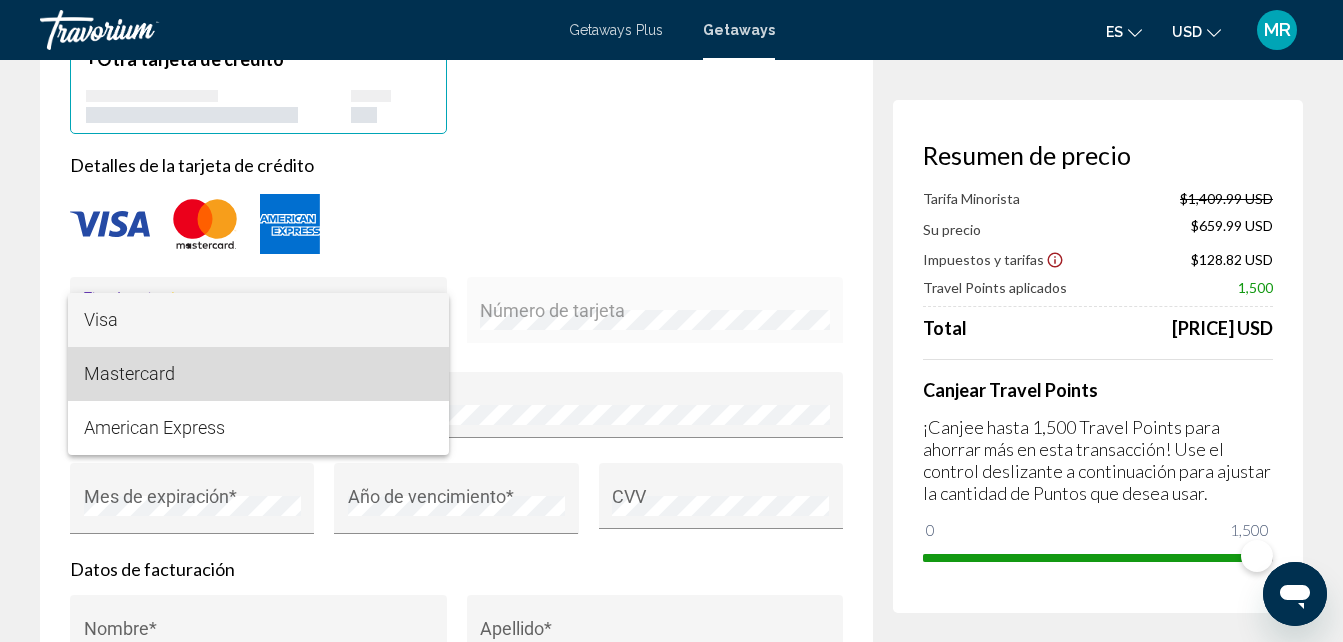 click on "Mastercard" at bounding box center [259, 374] 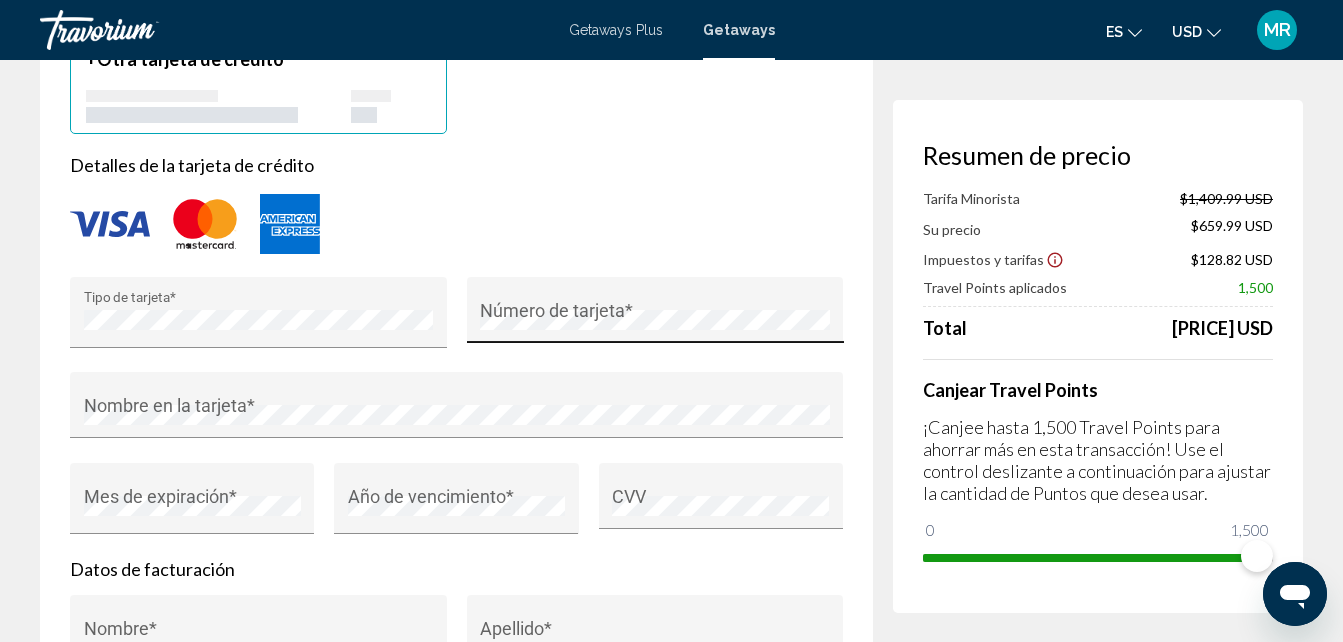 click on "Número de tarjeta  *" at bounding box center [655, 316] 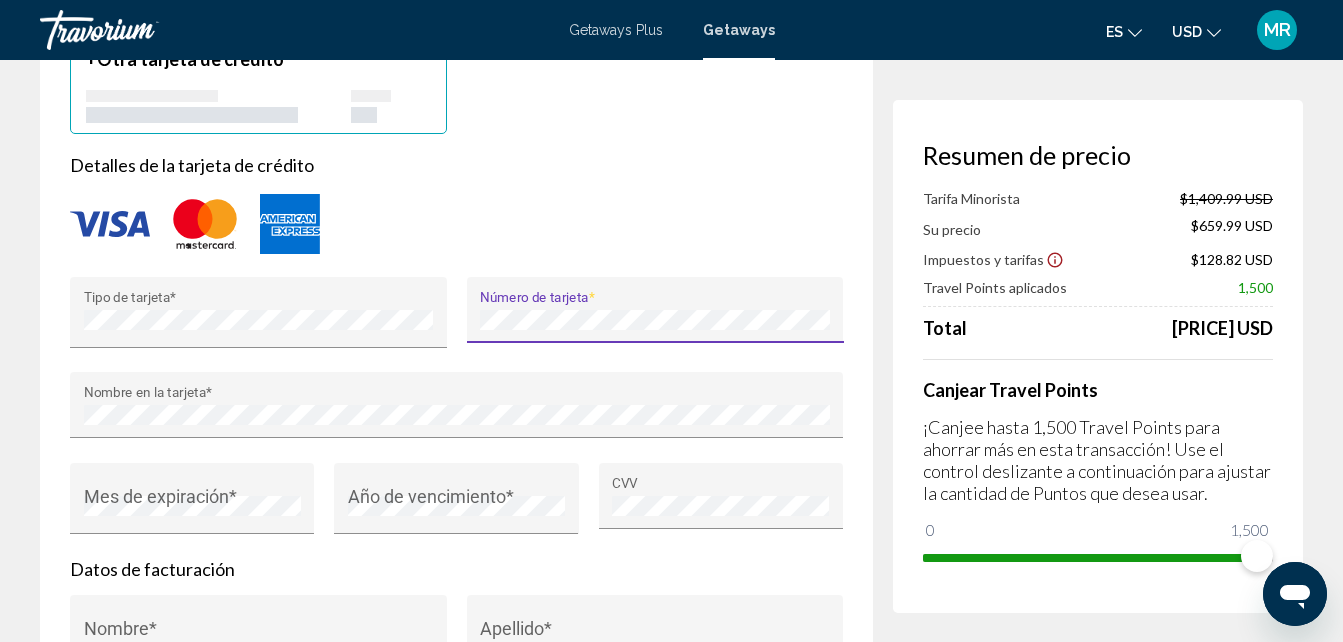 type on "**********" 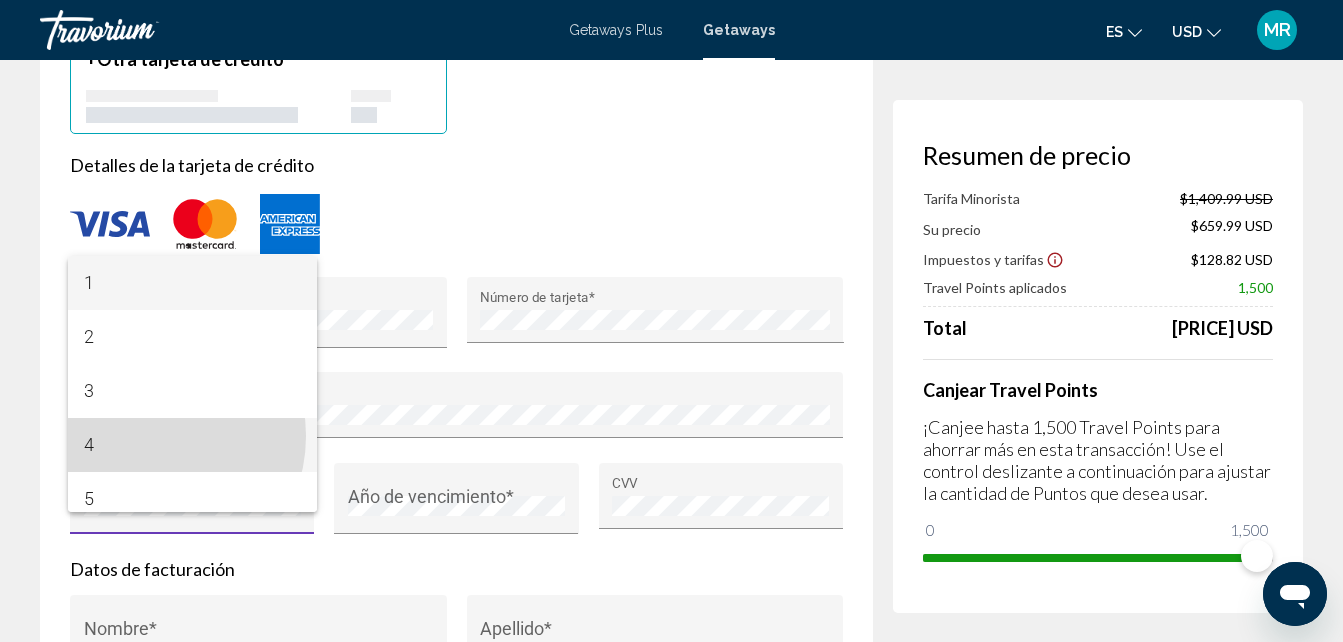 click on "4" at bounding box center (192, 445) 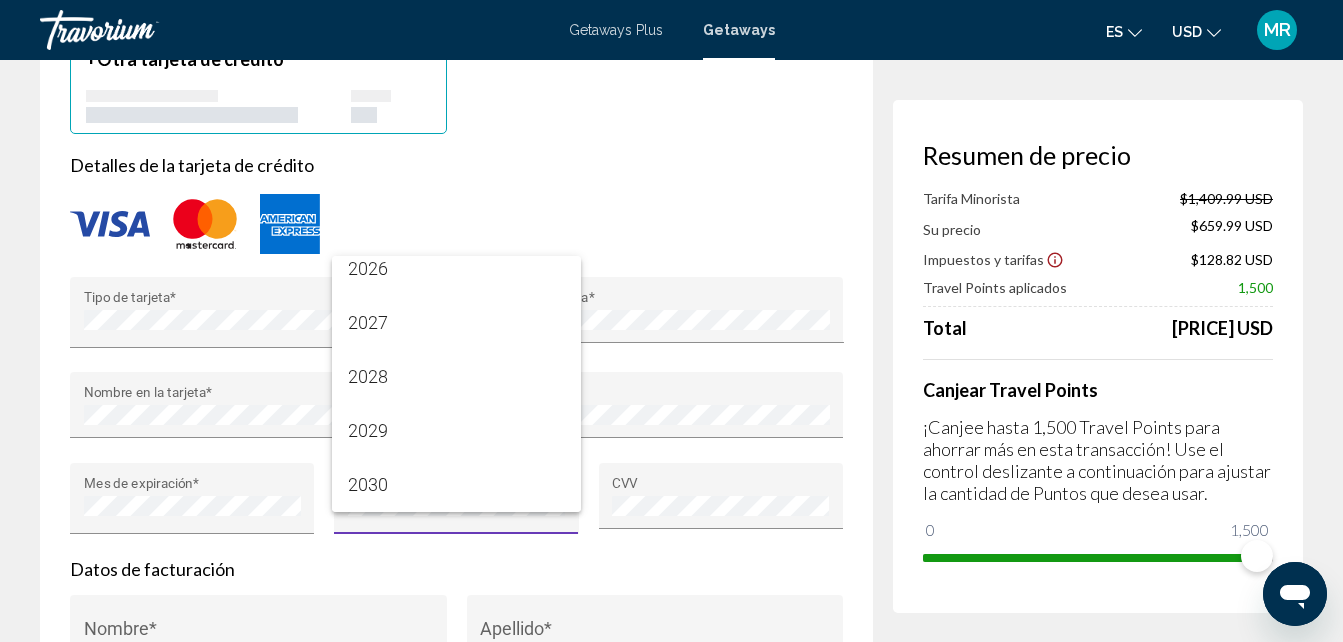 scroll, scrollTop: 80, scrollLeft: 0, axis: vertical 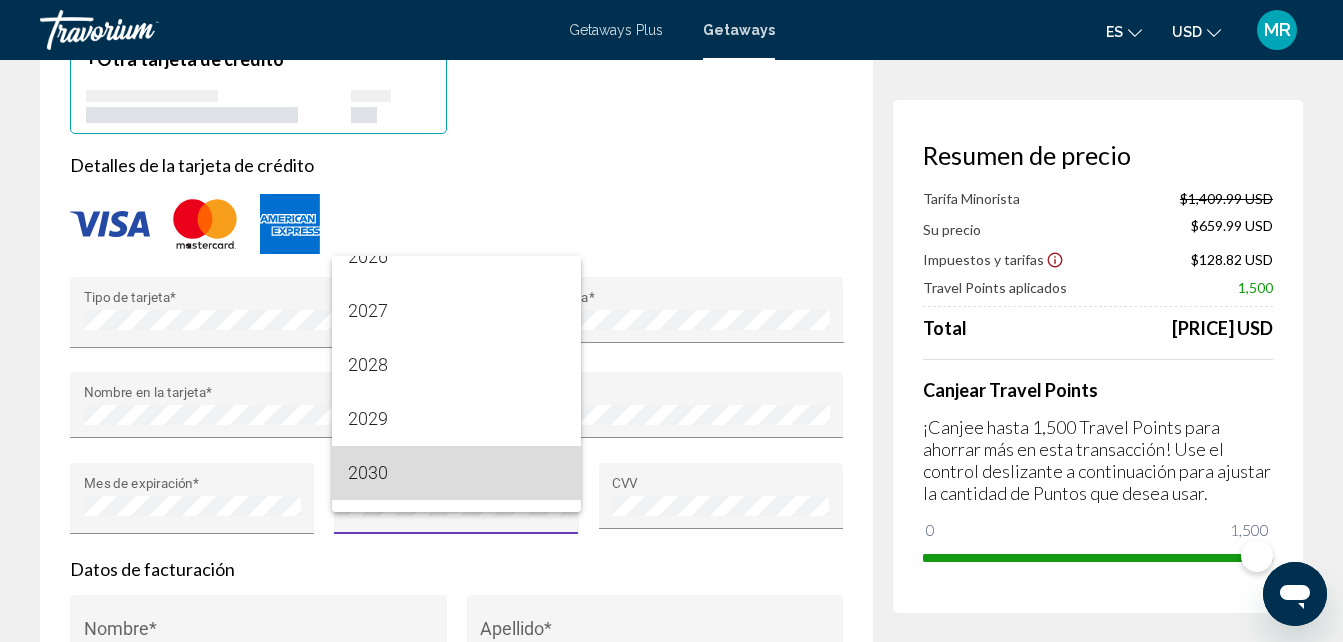 click on "2030" at bounding box center [456, 473] 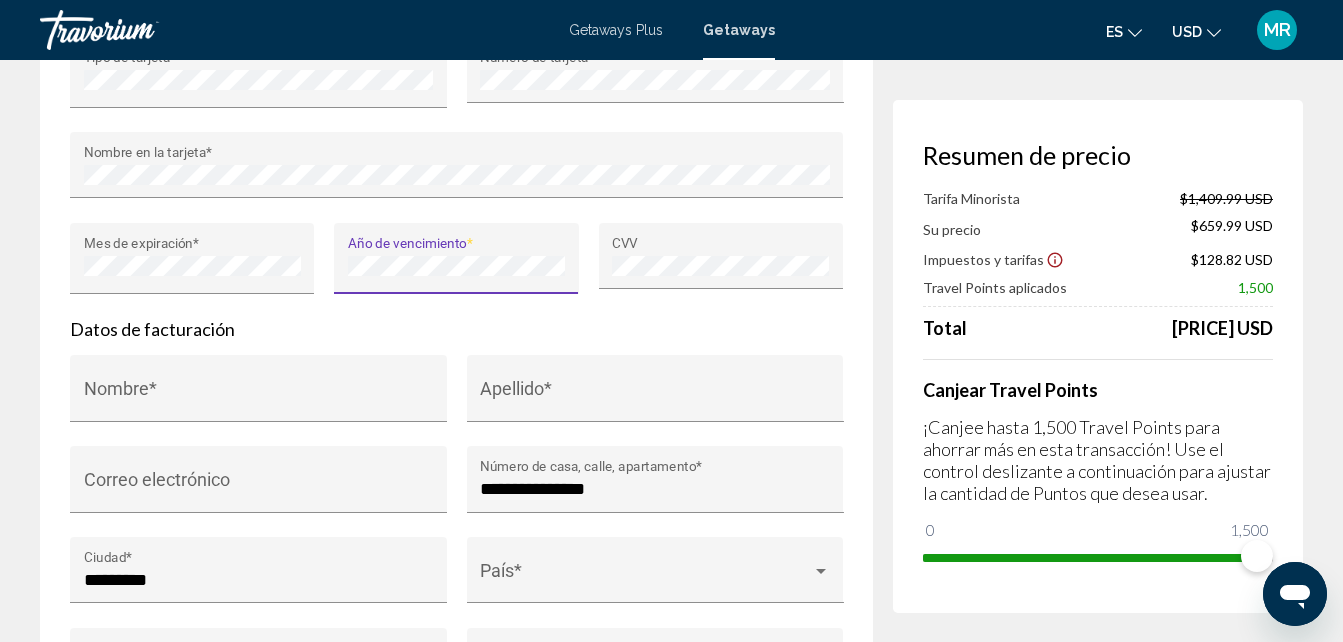 scroll, scrollTop: 1907, scrollLeft: 0, axis: vertical 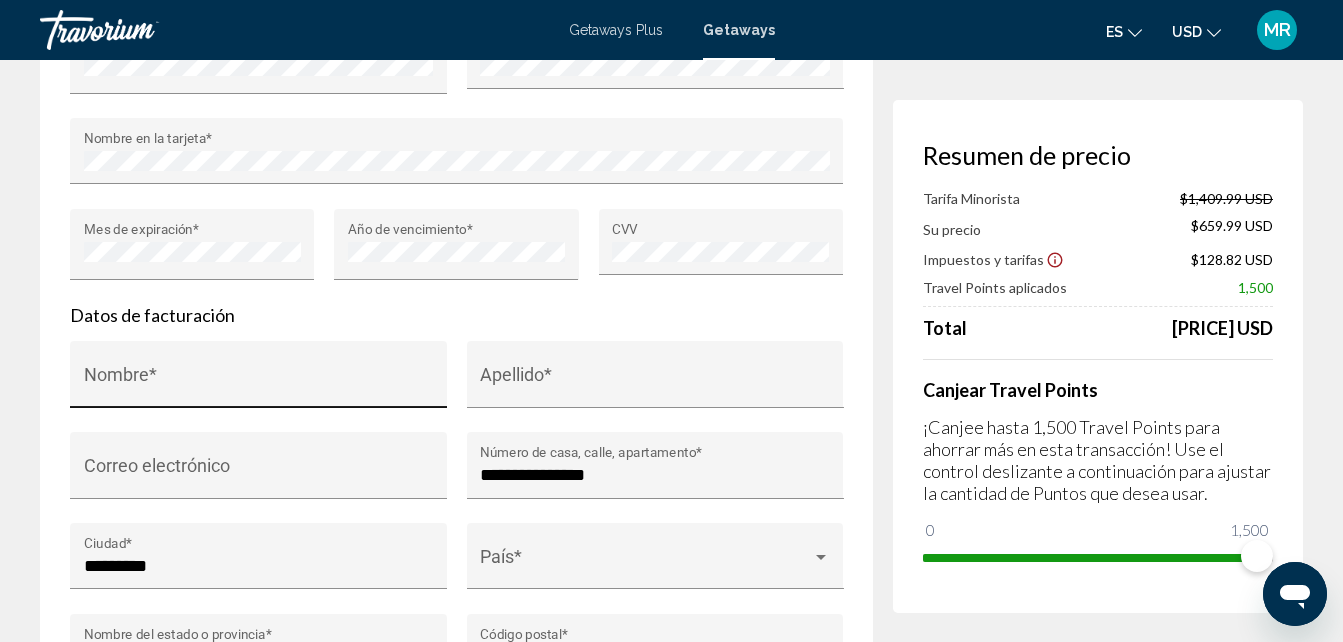 click on "Nombre  *" at bounding box center (259, 380) 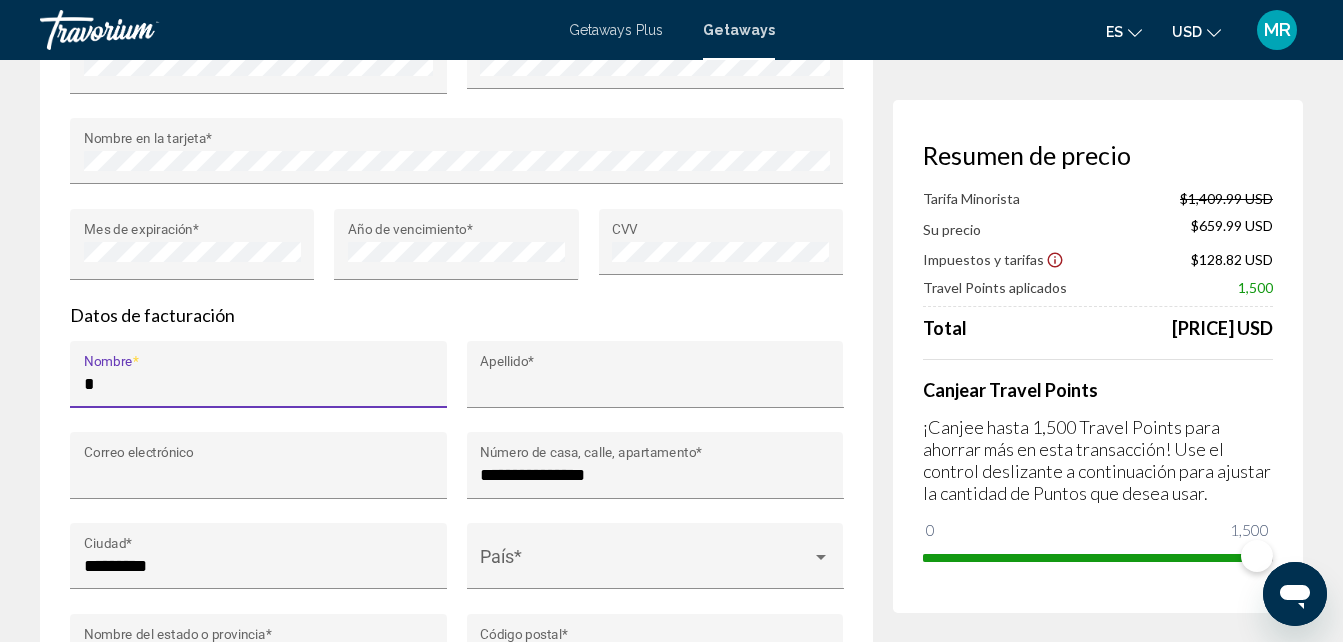 type on "********" 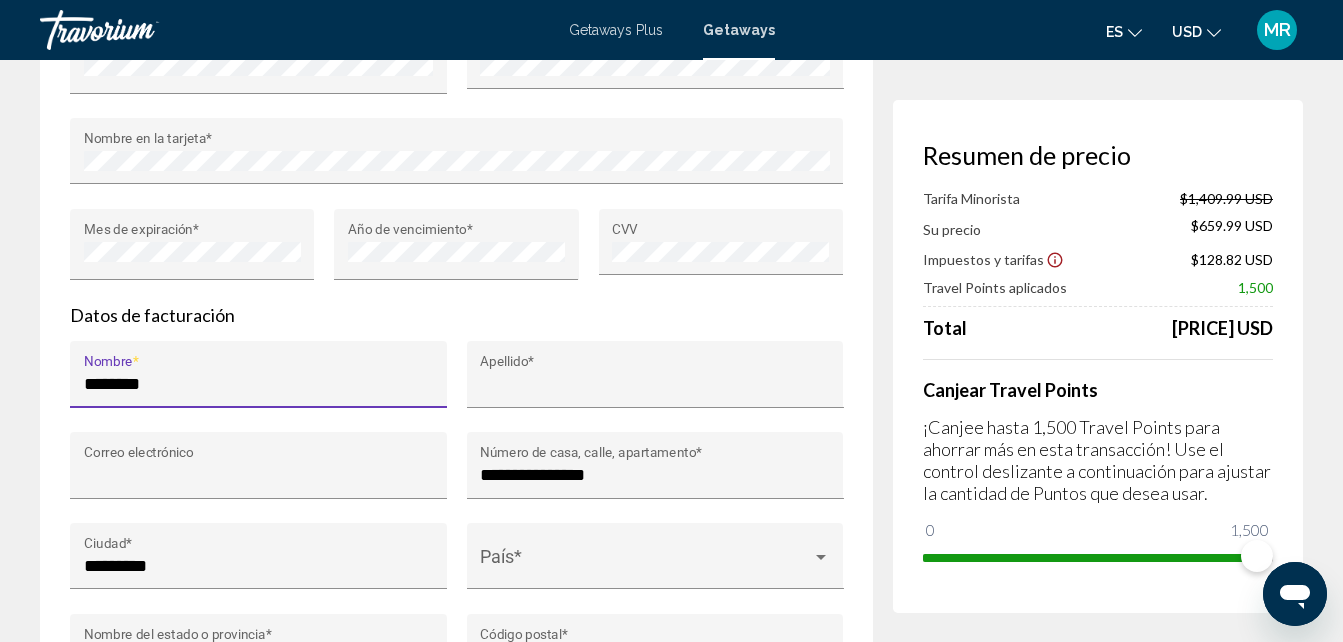 type on "******" 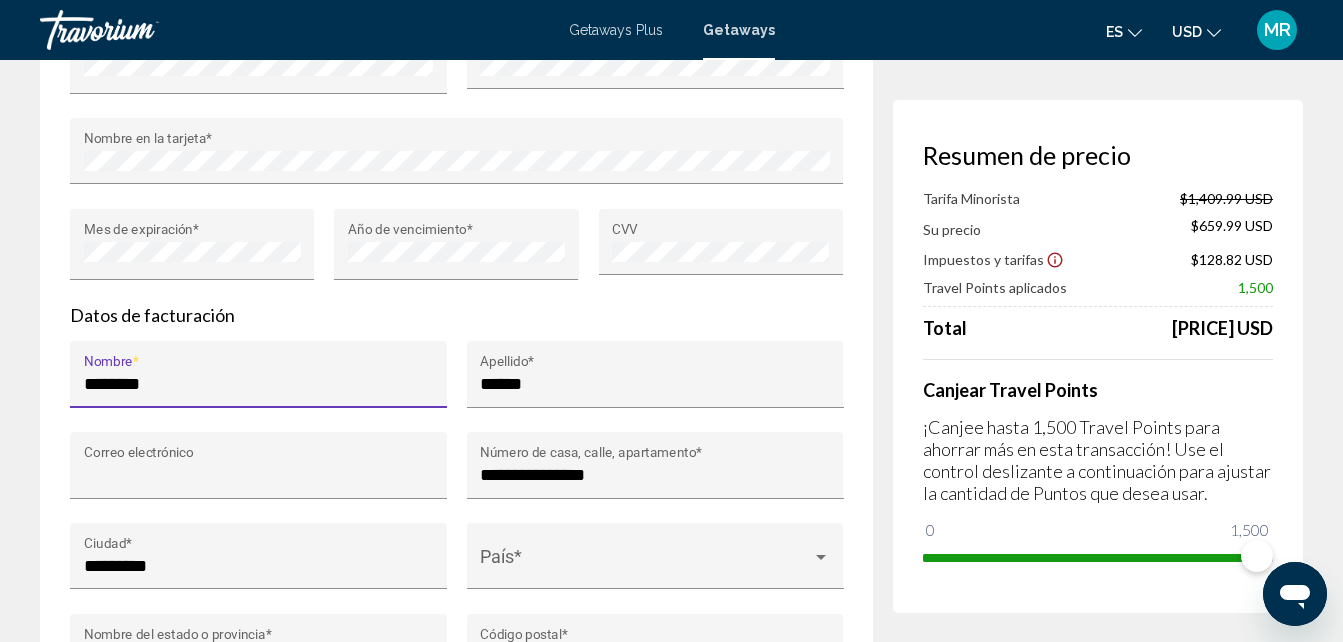 type on "**********" 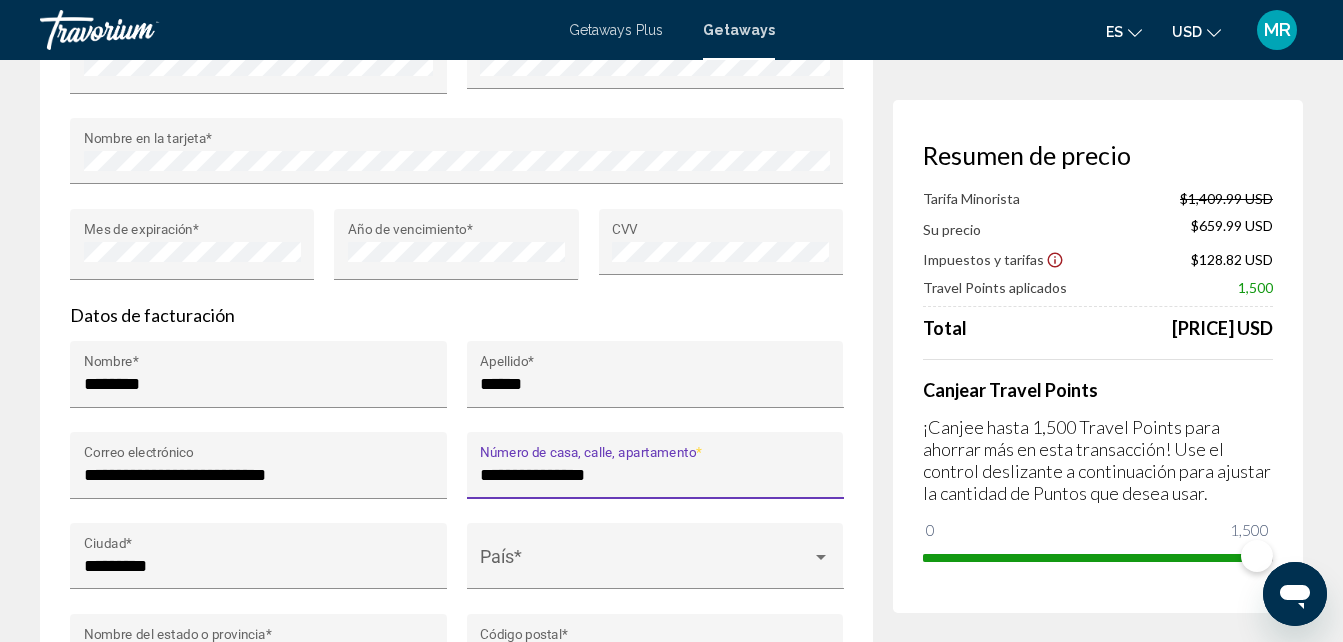 click on "**********" at bounding box center (655, 475) 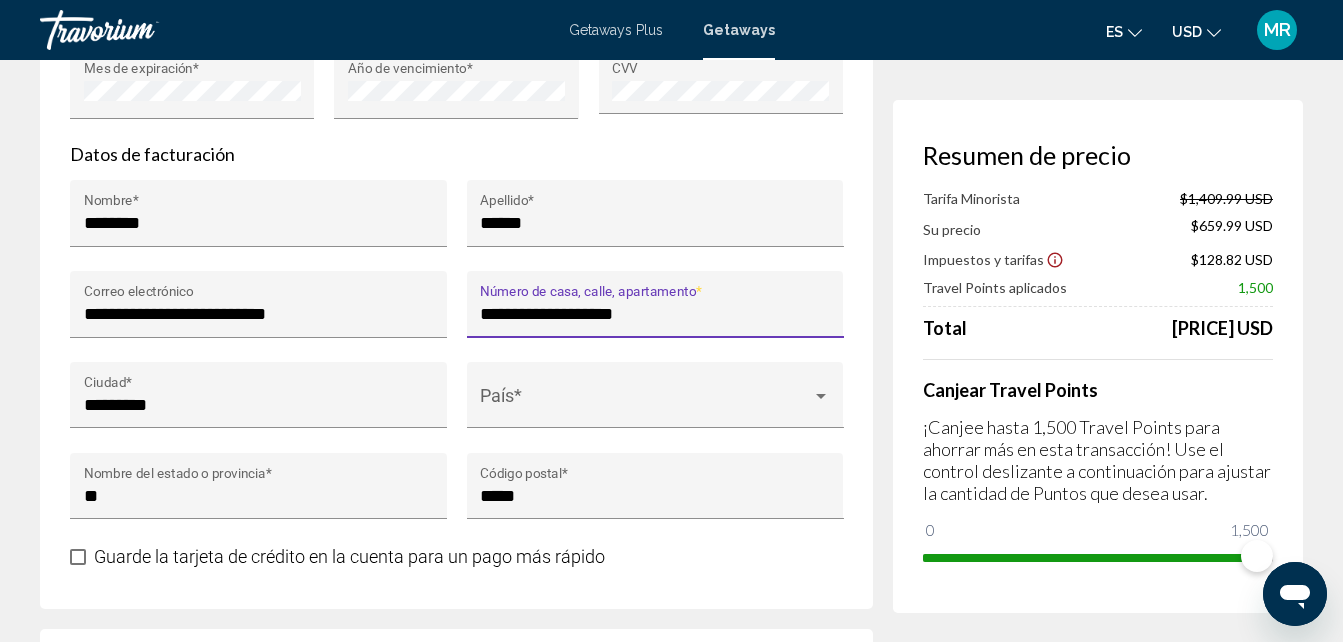 scroll, scrollTop: 2107, scrollLeft: 0, axis: vertical 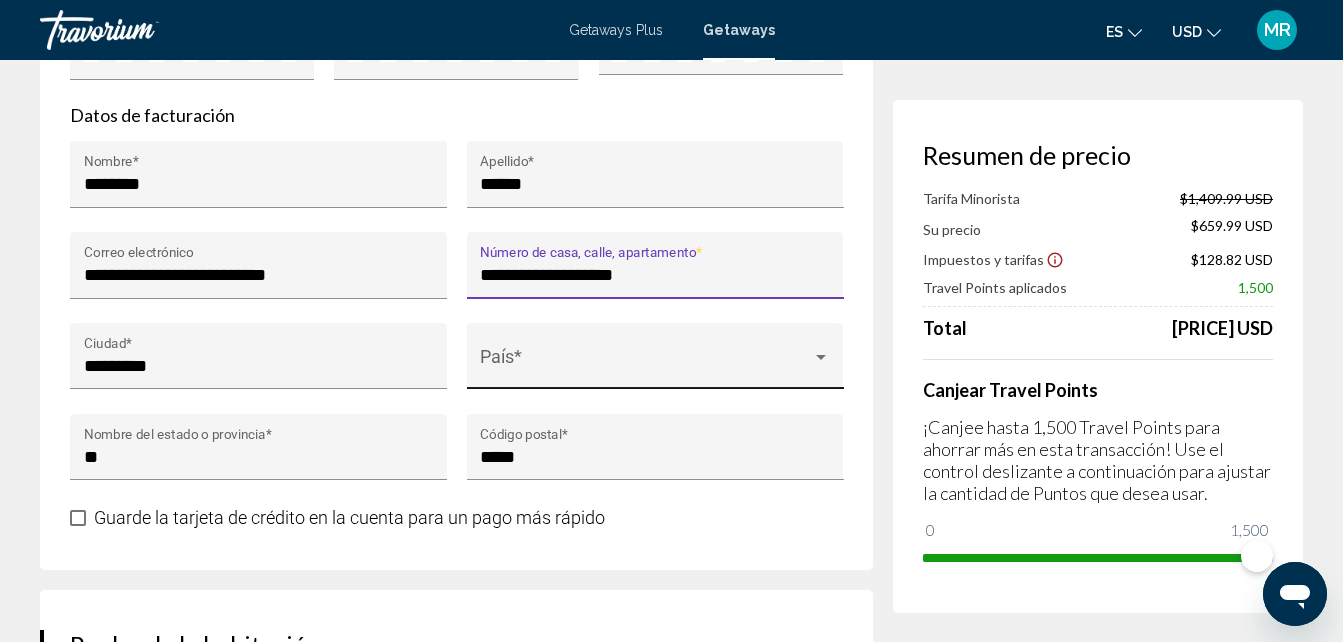 type on "**********" 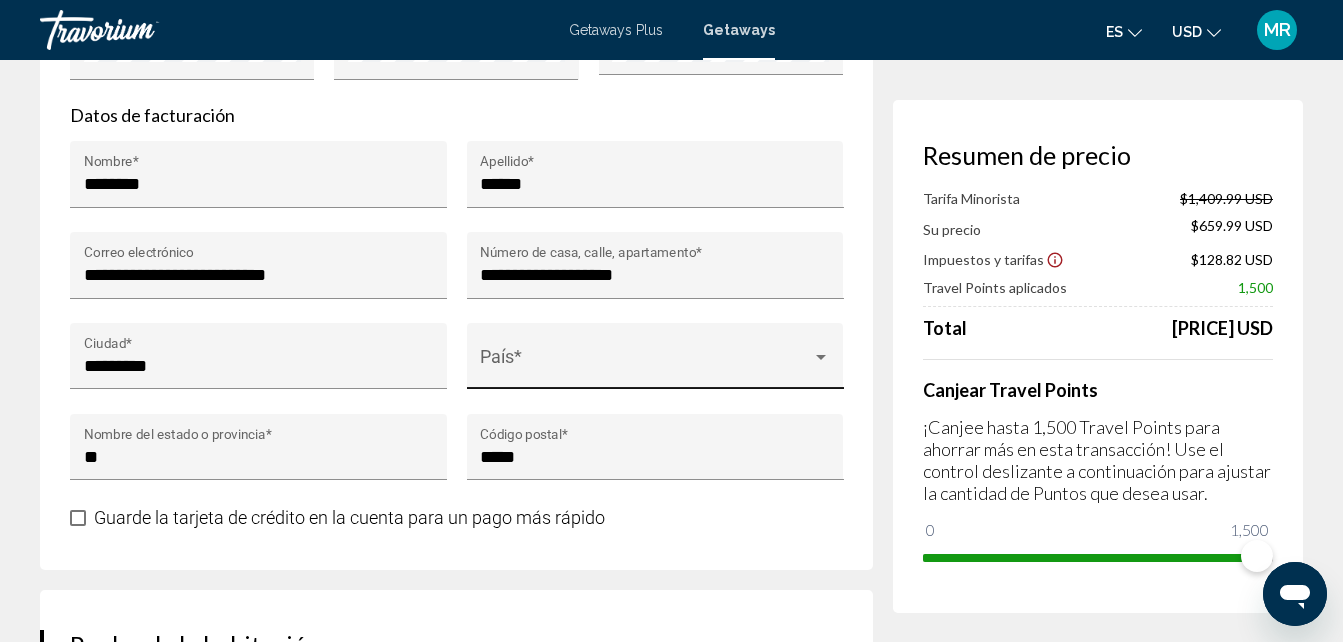 click on "País  *" at bounding box center (655, 356) 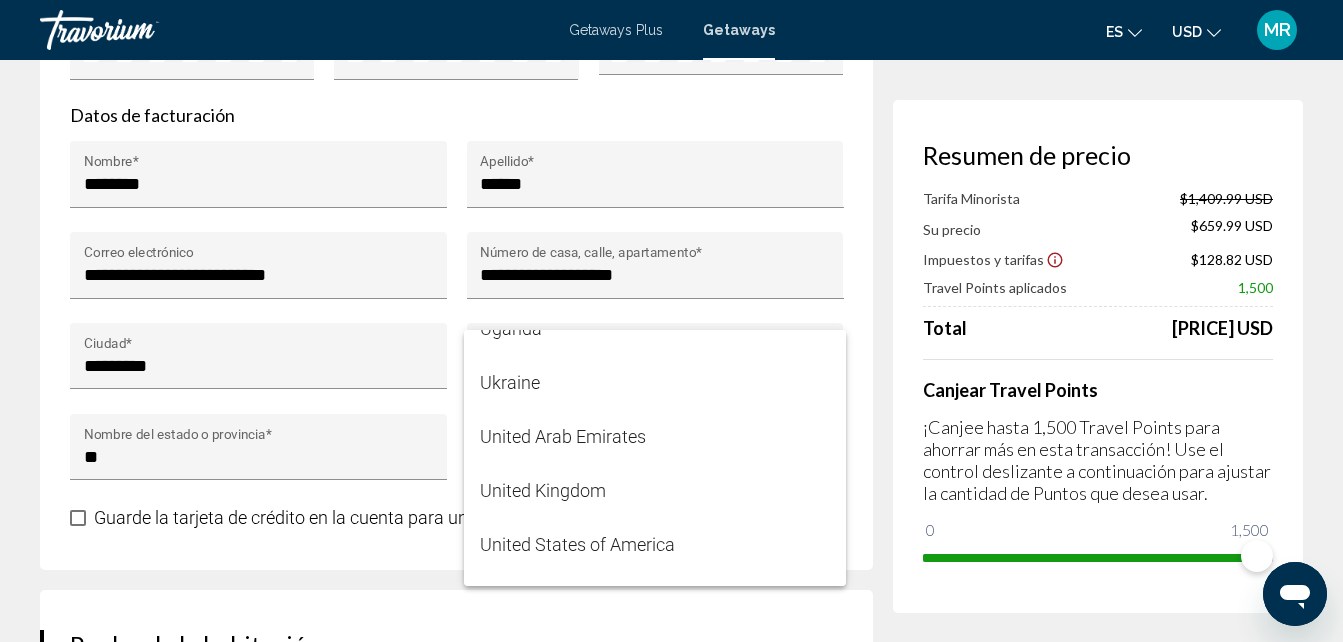 scroll, scrollTop: 12920, scrollLeft: 0, axis: vertical 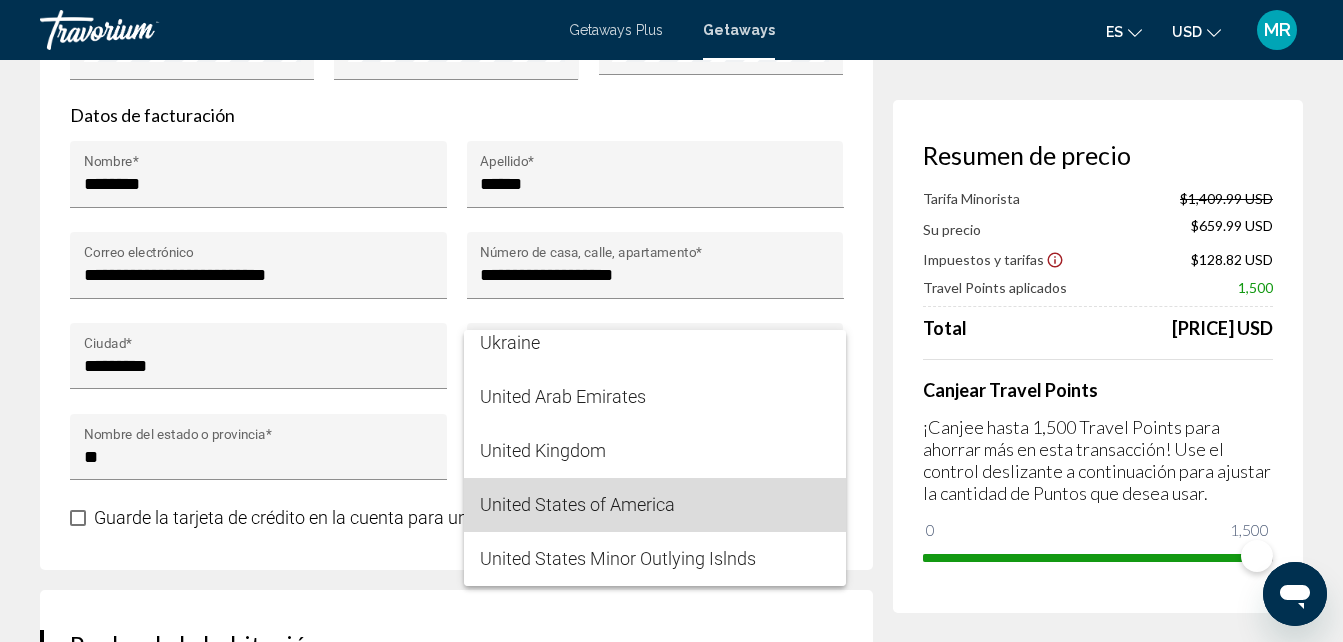 click on "United States of America" at bounding box center (655, 505) 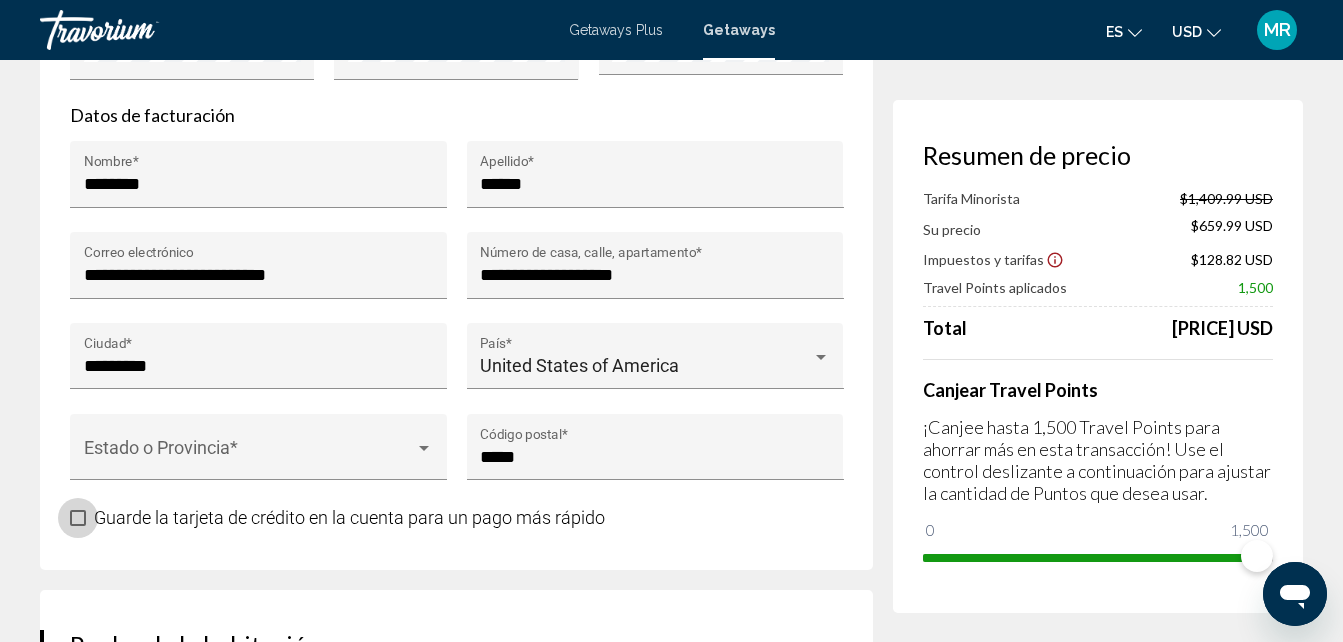 click at bounding box center (78, 518) 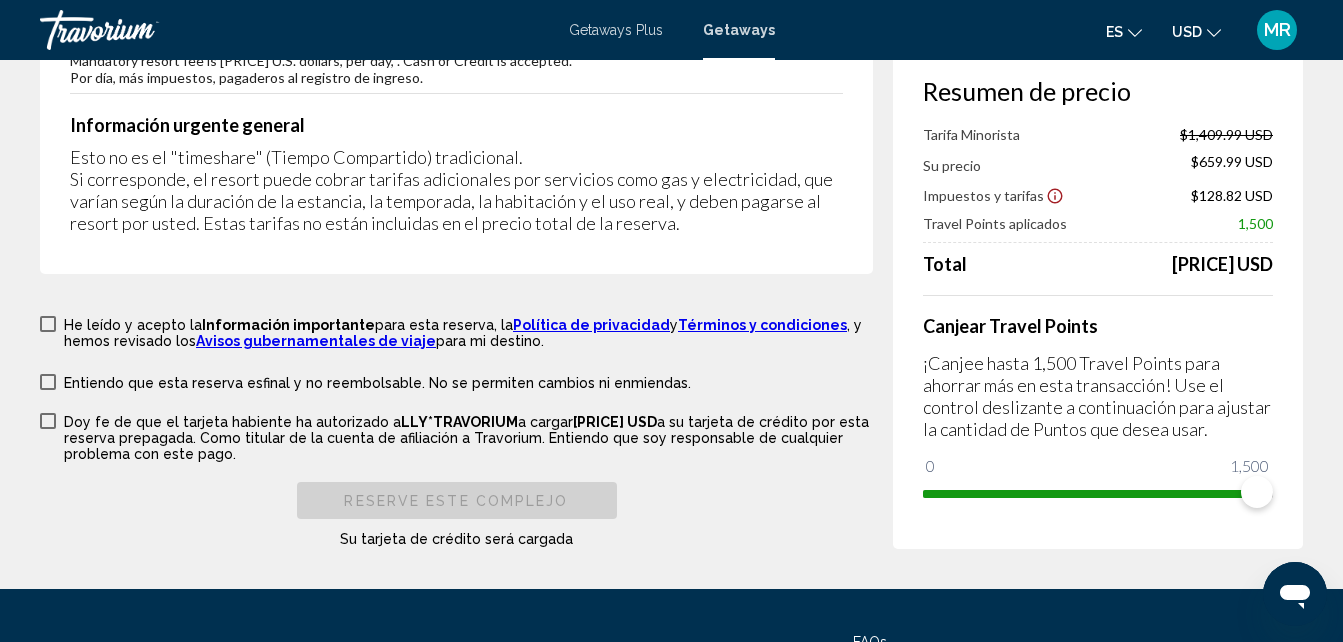 scroll, scrollTop: 3455, scrollLeft: 0, axis: vertical 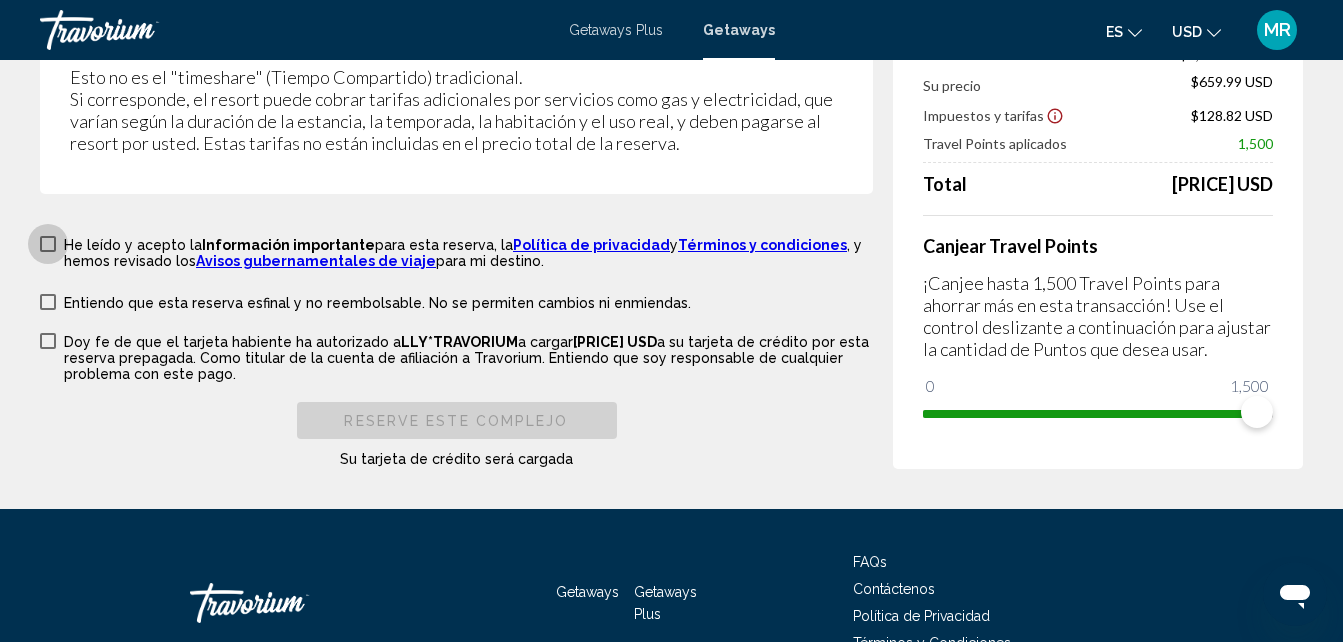 click at bounding box center [48, 244] 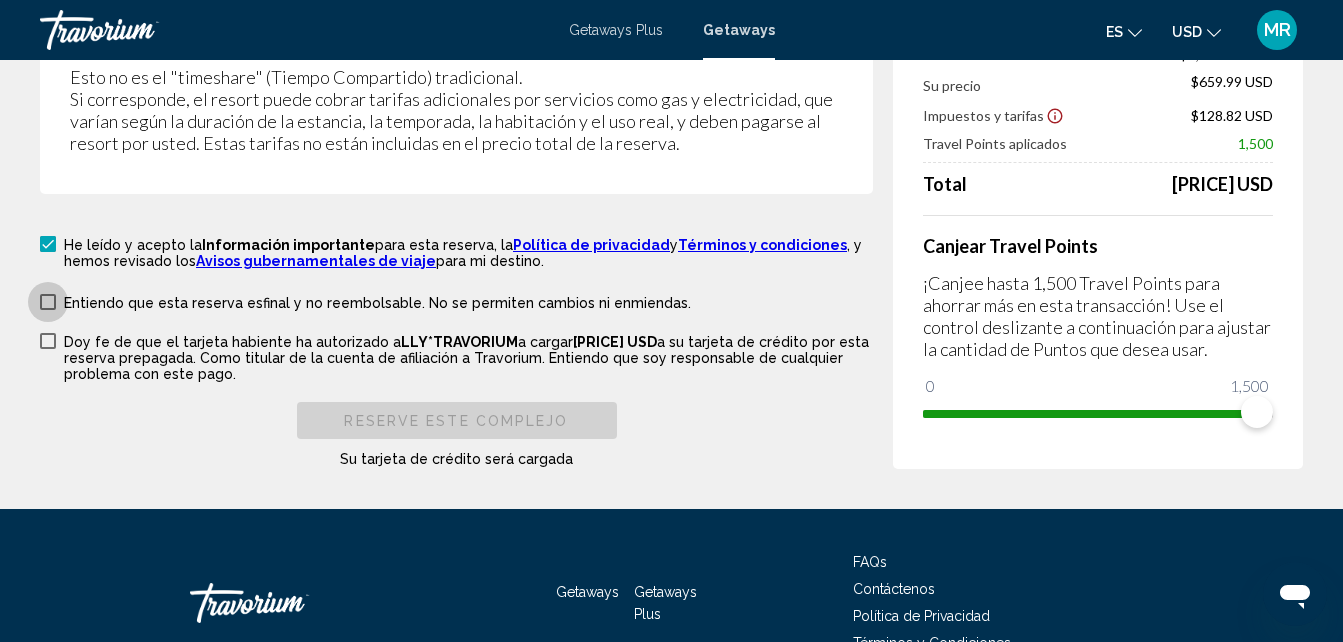 click at bounding box center [48, 302] 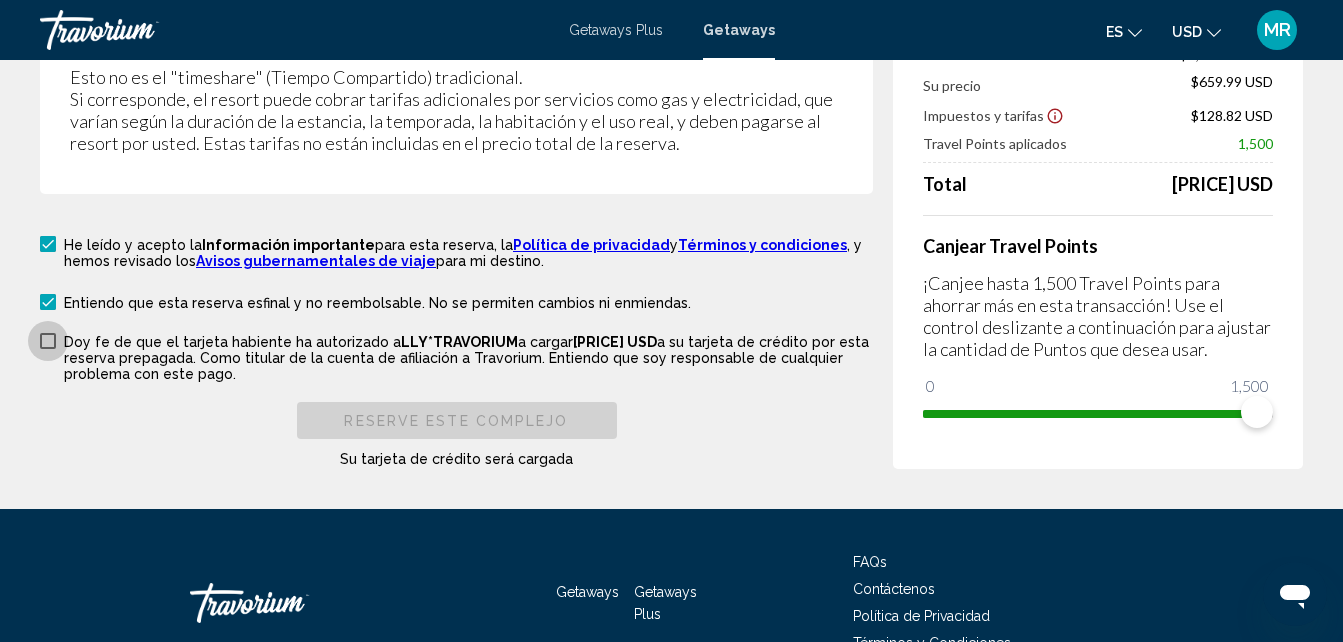 click at bounding box center [48, 341] 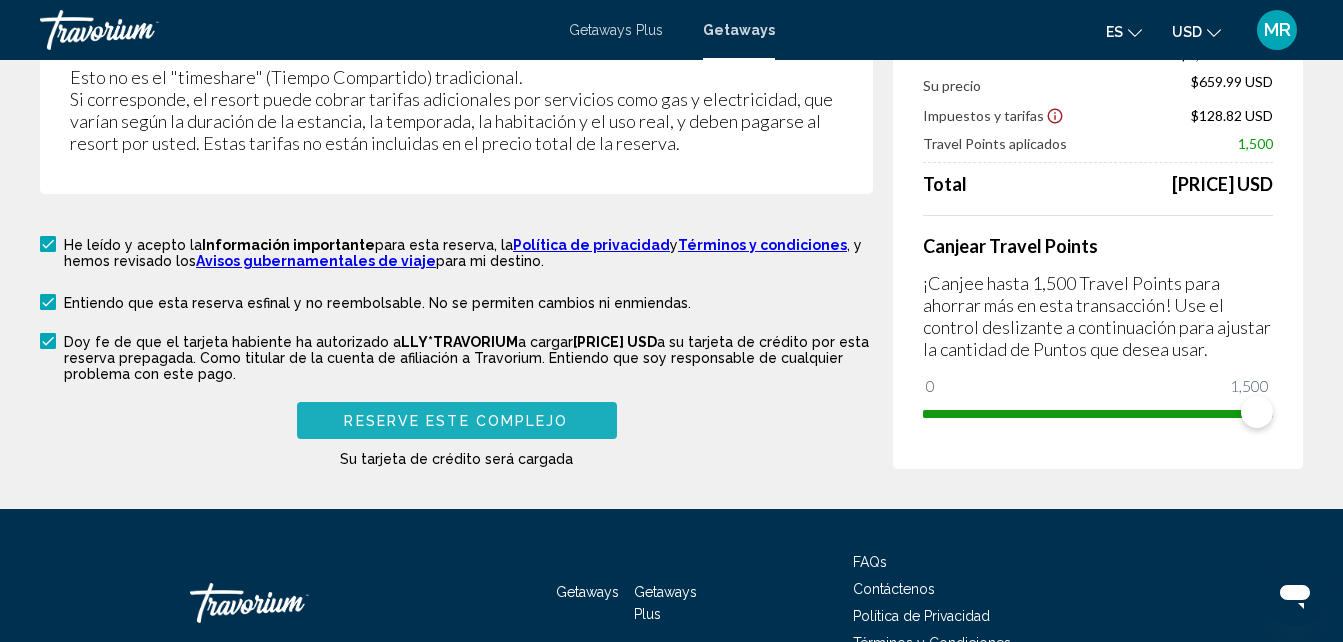 click on "Reserve este complejo" at bounding box center (456, 421) 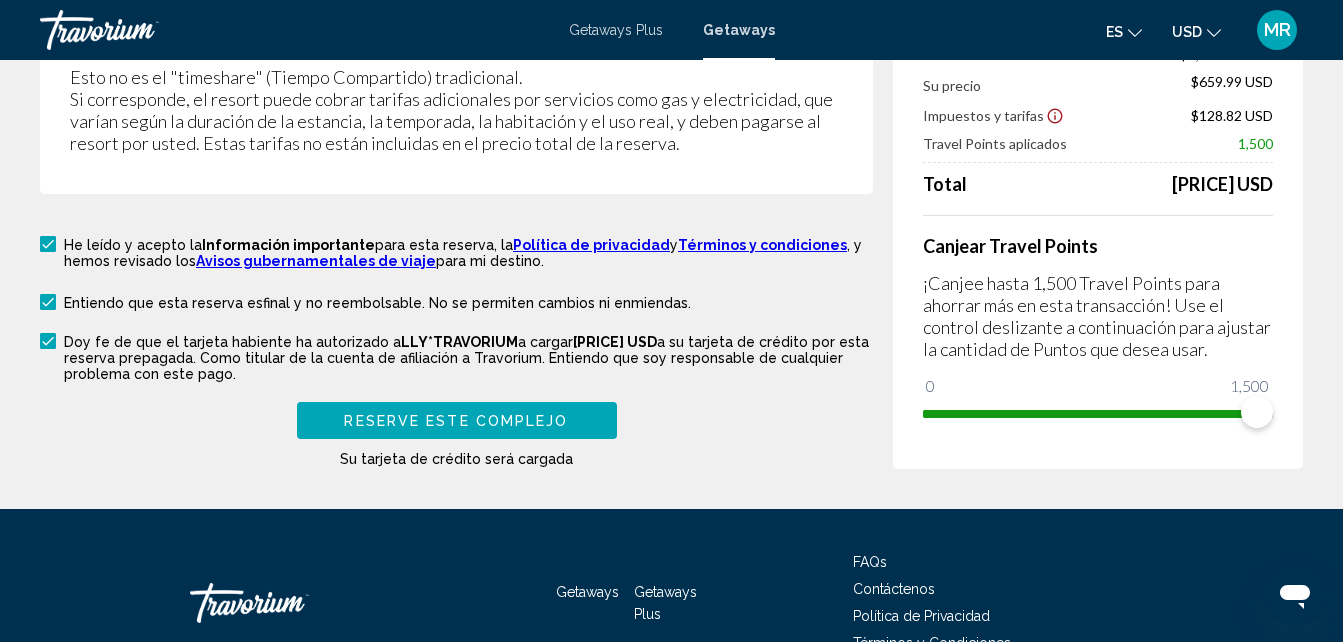 scroll, scrollTop: 2234, scrollLeft: 0, axis: vertical 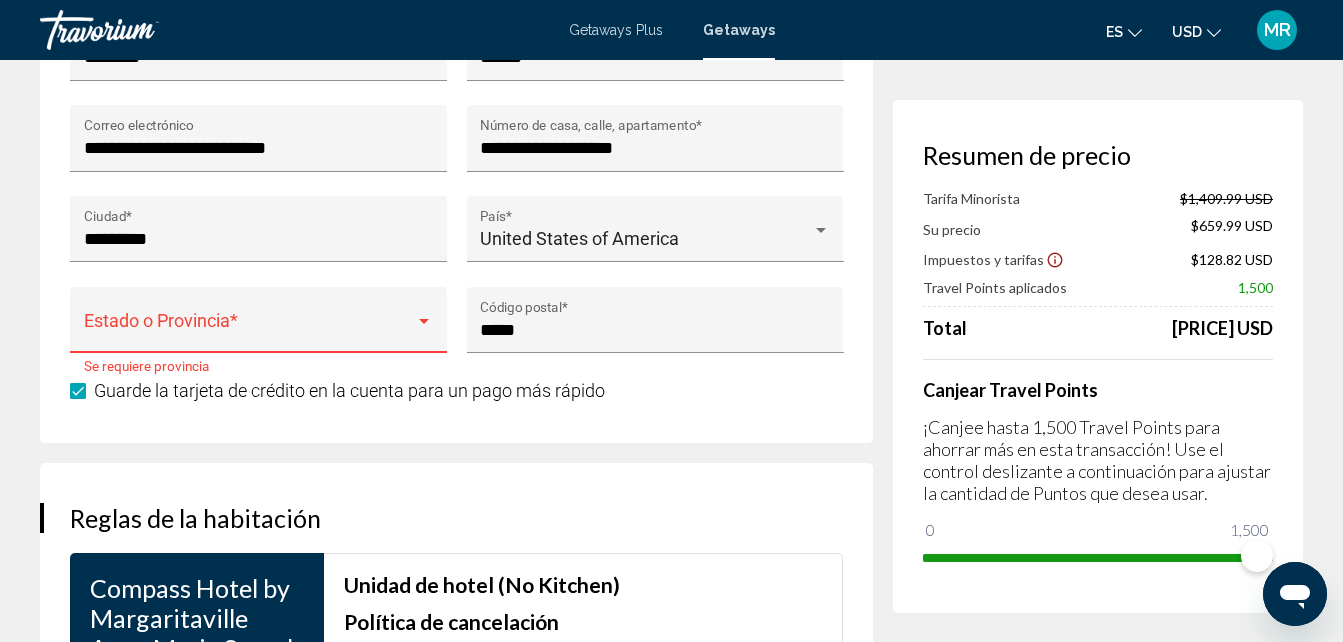 click at bounding box center (424, 322) 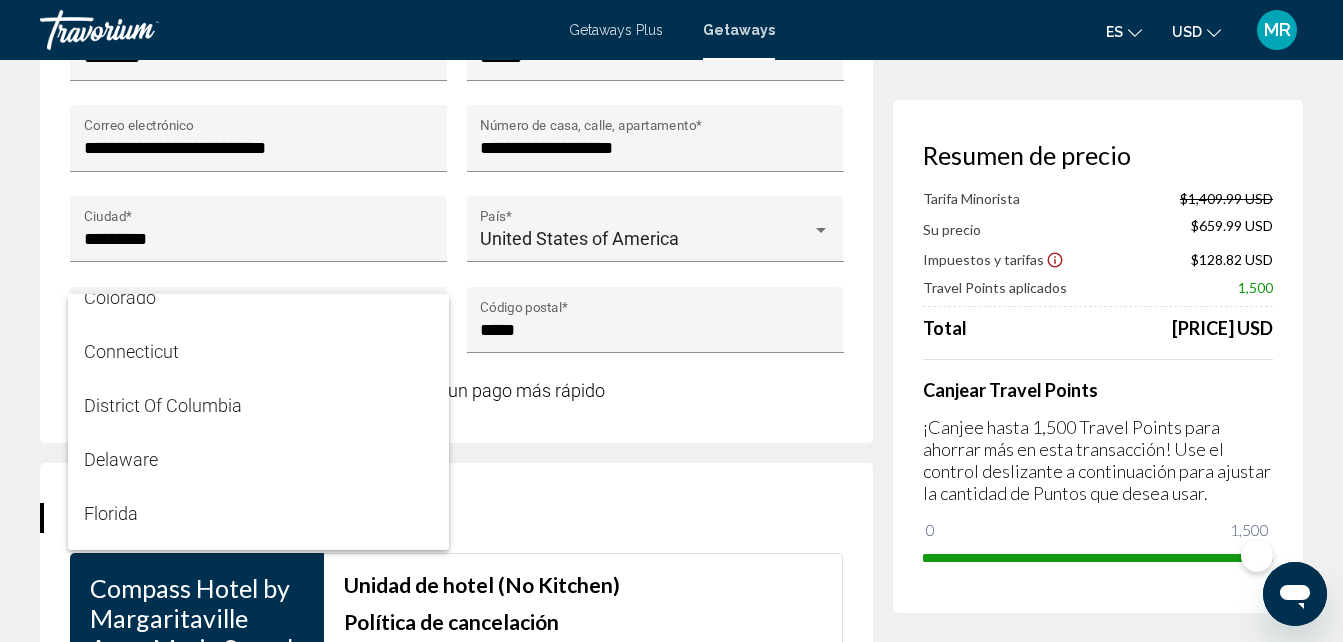 scroll, scrollTop: 306, scrollLeft: 0, axis: vertical 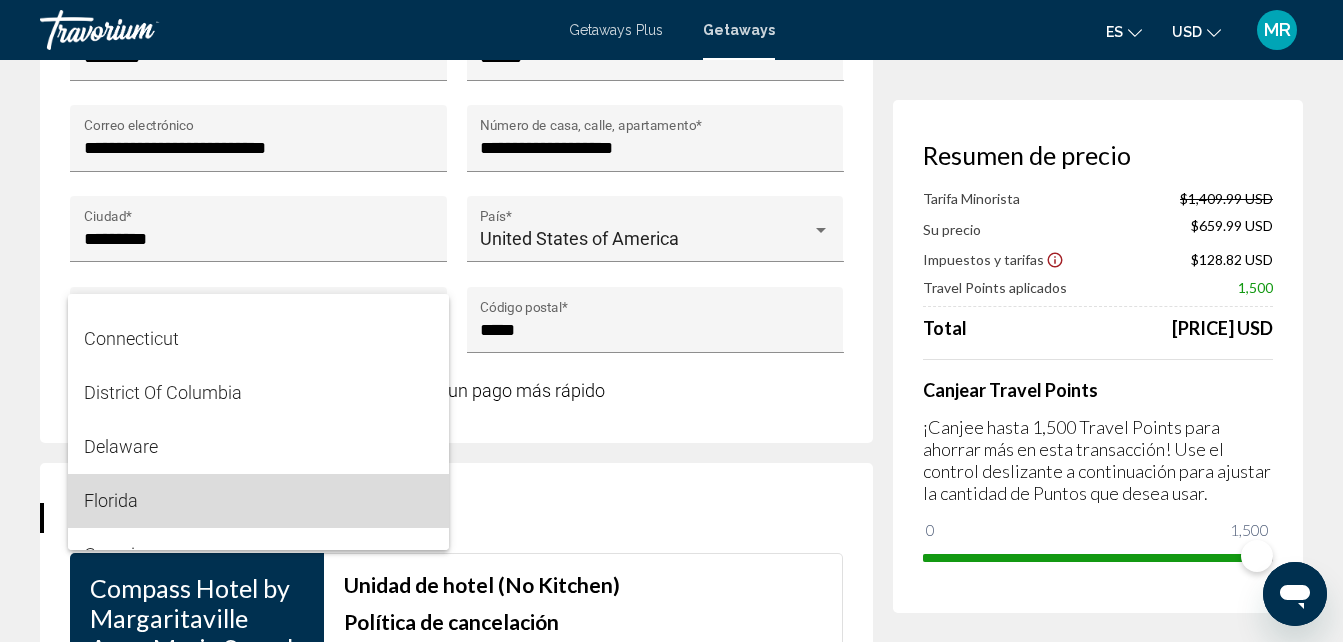 click on "Florida" at bounding box center (259, 501) 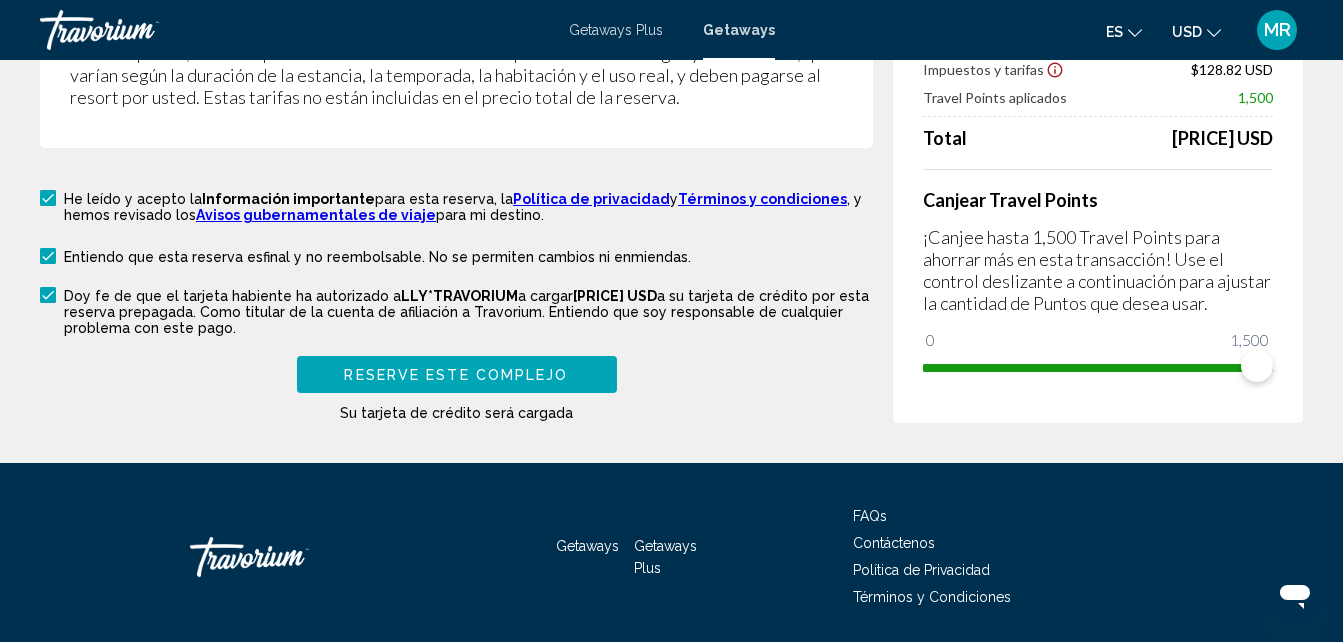 scroll, scrollTop: 3559, scrollLeft: 0, axis: vertical 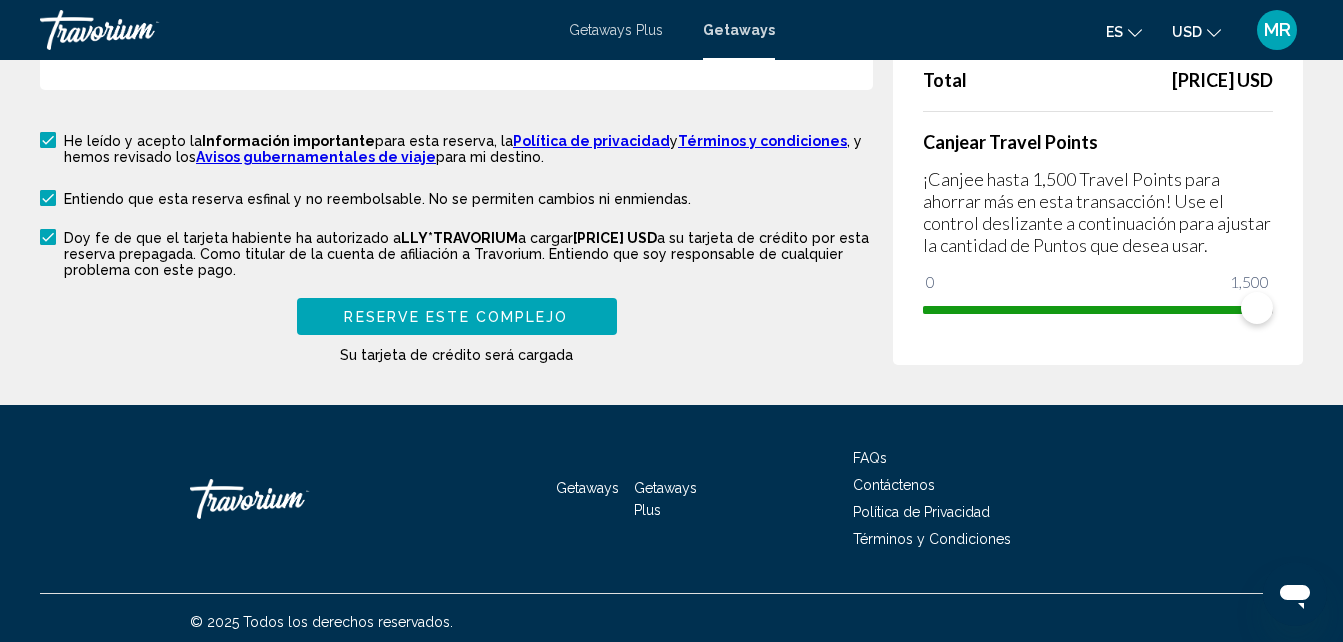 click on "Reserve este complejo" at bounding box center [456, 316] 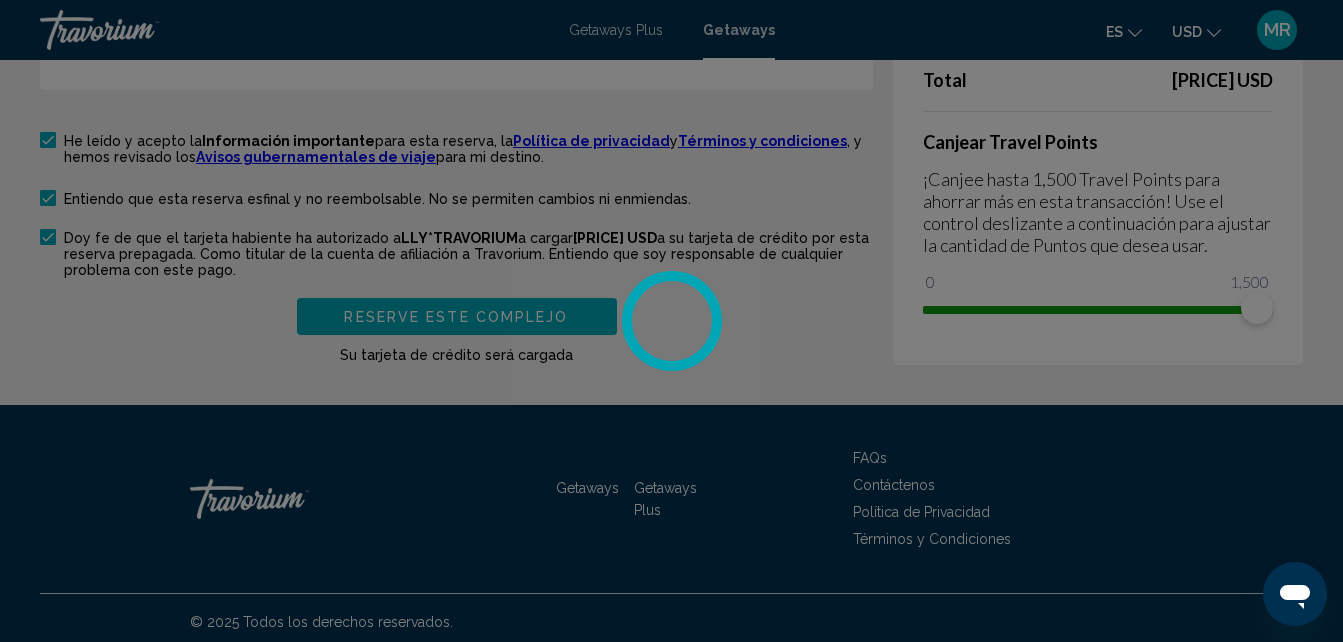 scroll, scrollTop: 0, scrollLeft: 0, axis: both 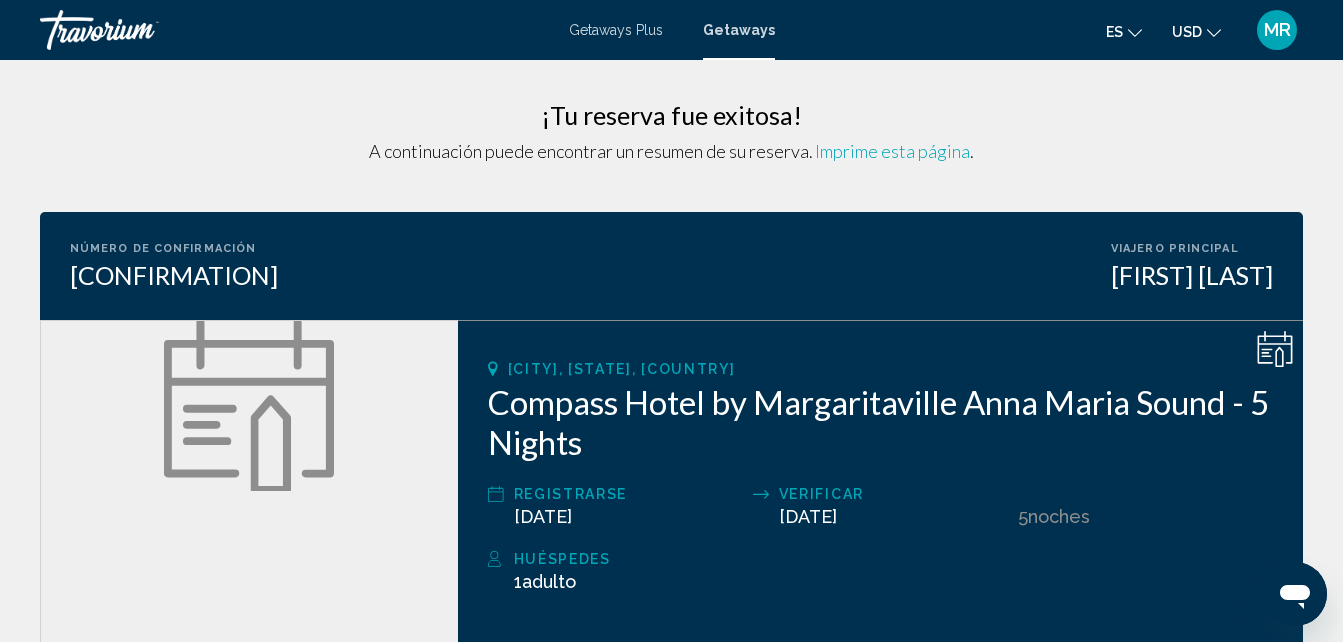 click on "[FIRST] [LAST]" at bounding box center [1192, 275] 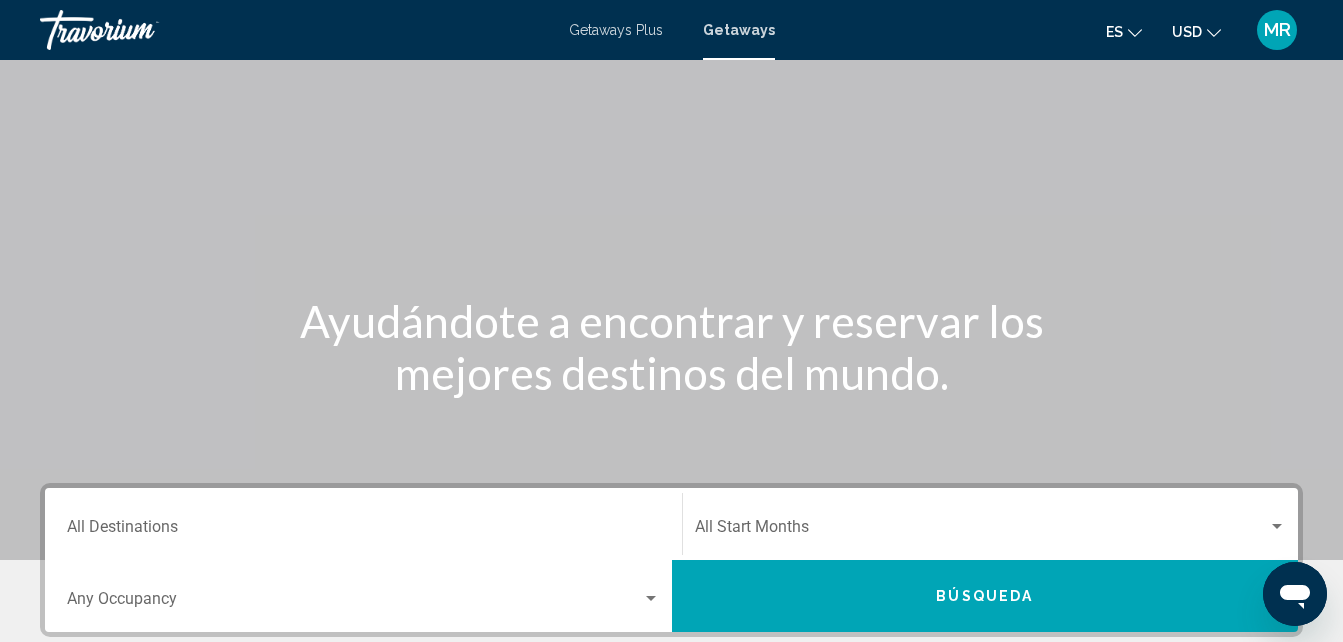 scroll, scrollTop: 267, scrollLeft: 0, axis: vertical 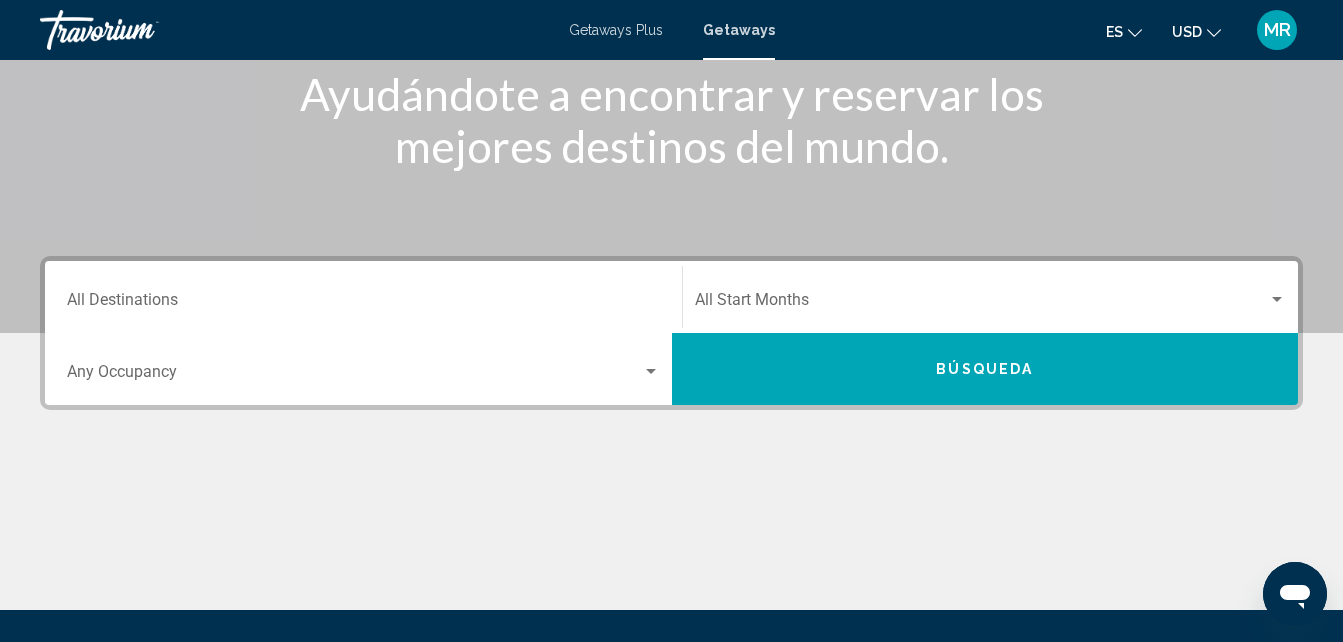 click on "Destination All Destinations" at bounding box center [363, 297] 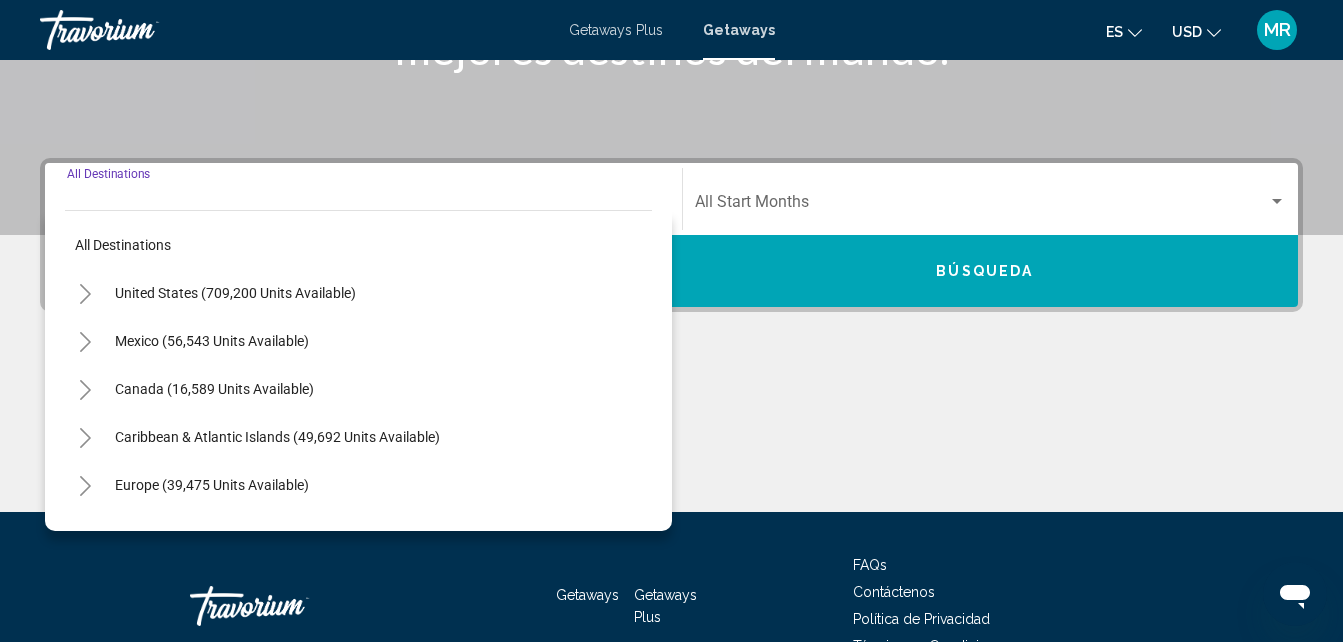 scroll, scrollTop: 458, scrollLeft: 0, axis: vertical 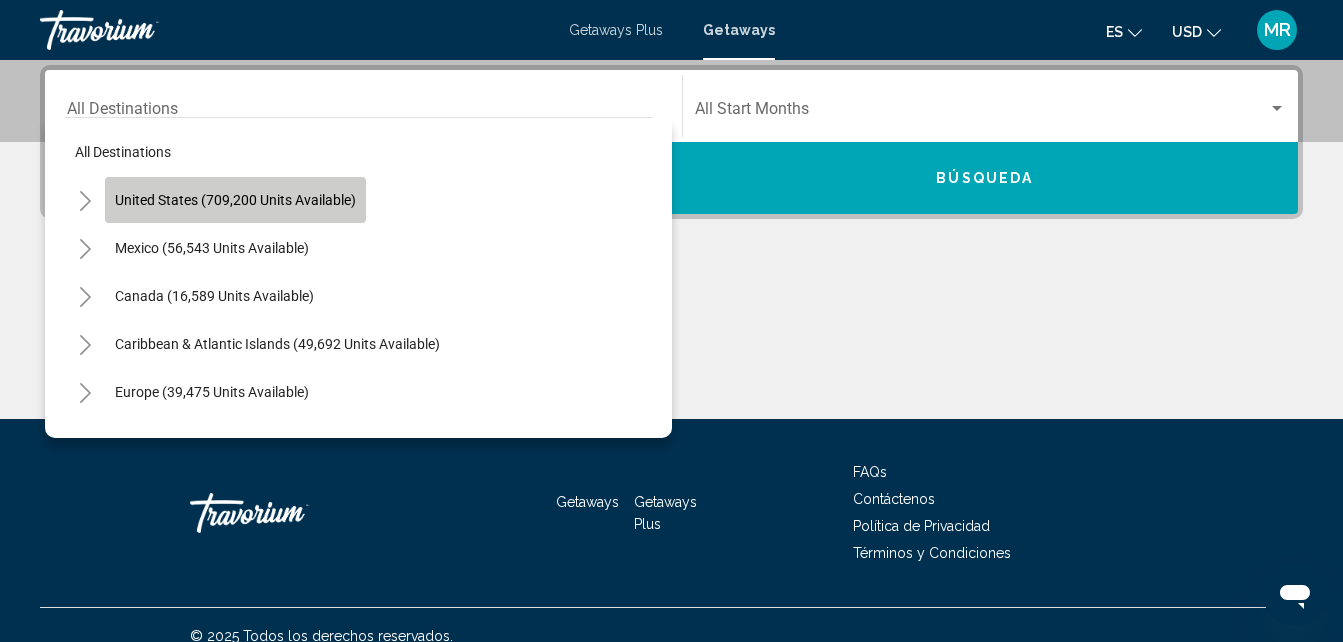 click on "United States (709,200 units available)" 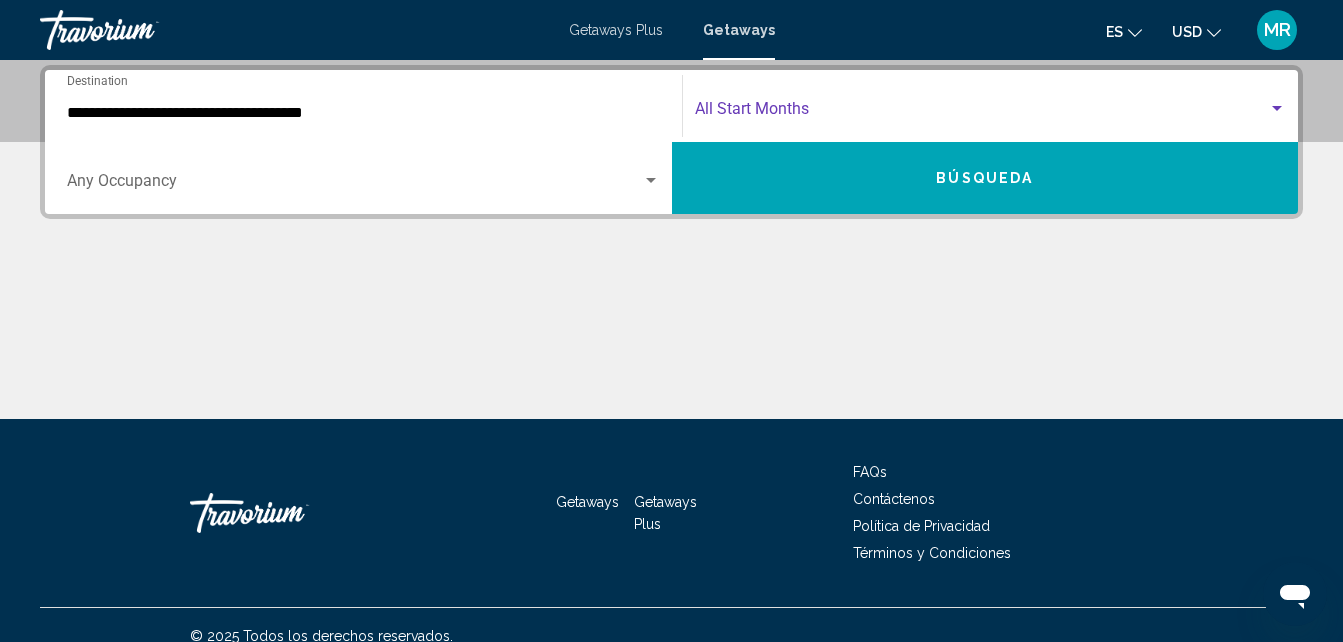 click at bounding box center (1277, 108) 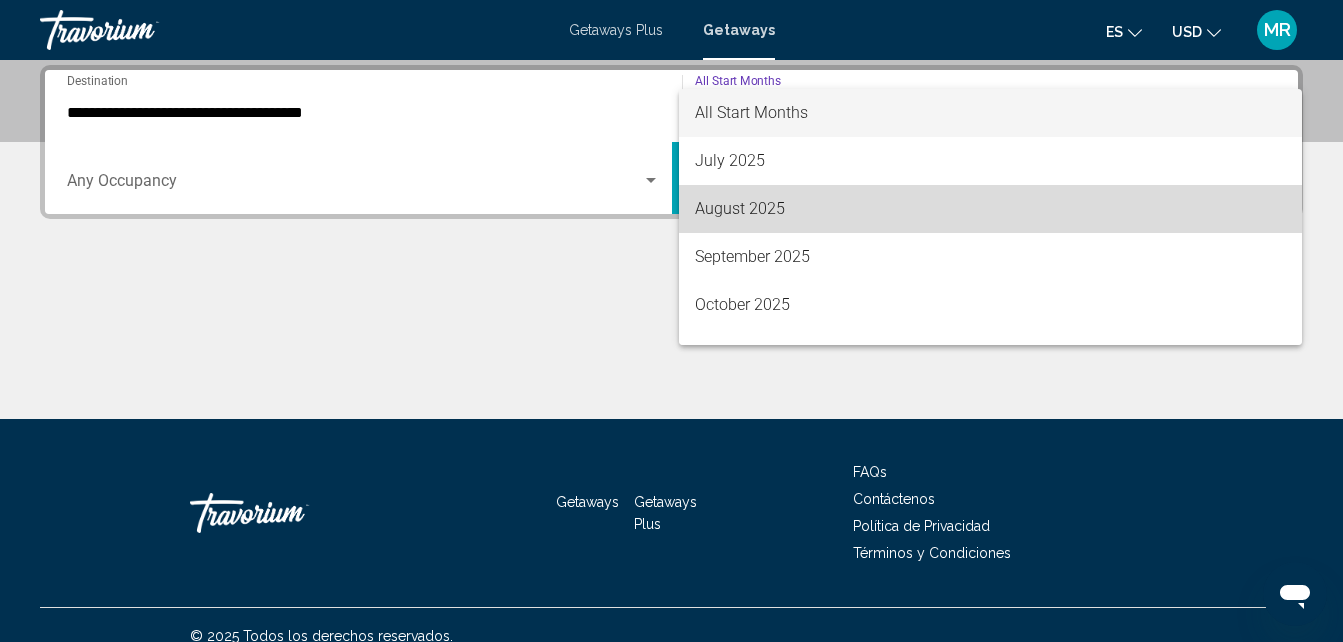 click on "August 2025" at bounding box center [991, 209] 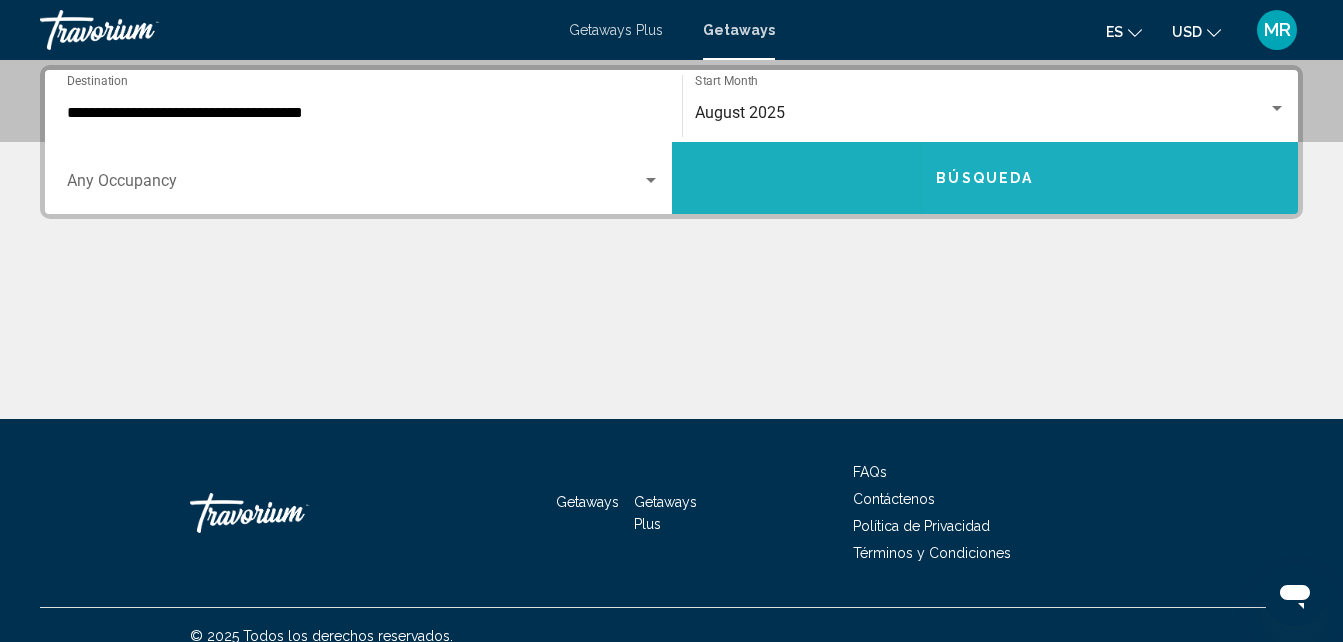 click on "Búsqueda" at bounding box center (985, 178) 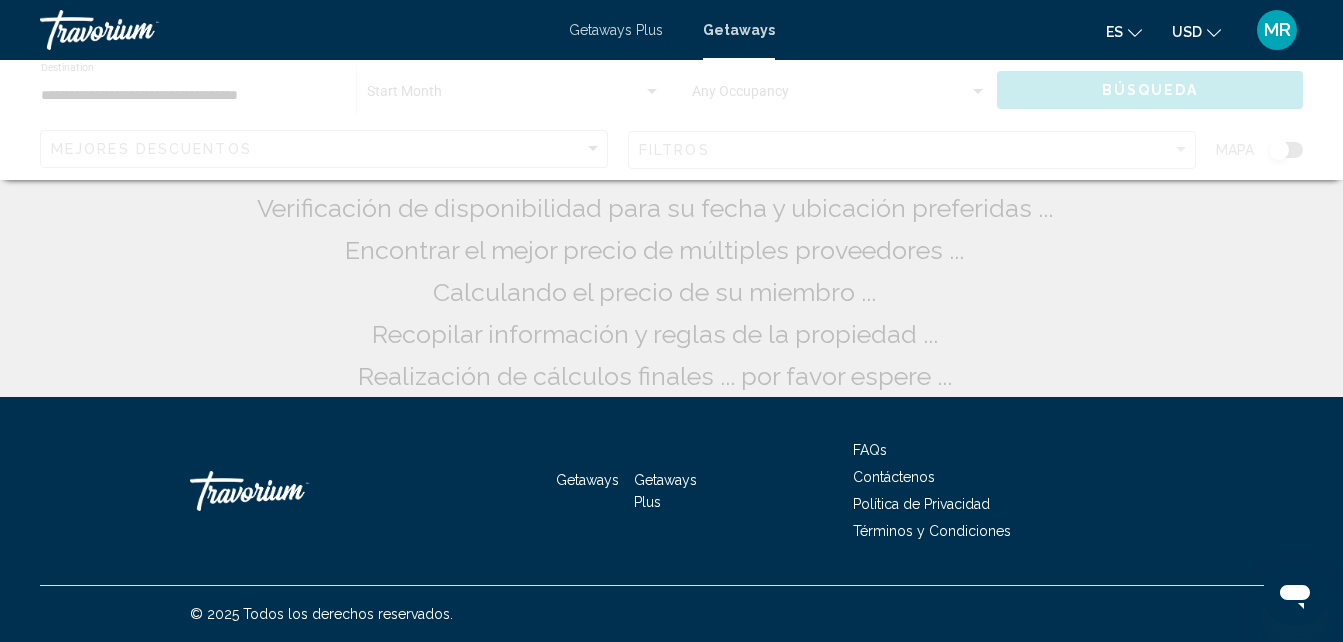 scroll, scrollTop: 0, scrollLeft: 0, axis: both 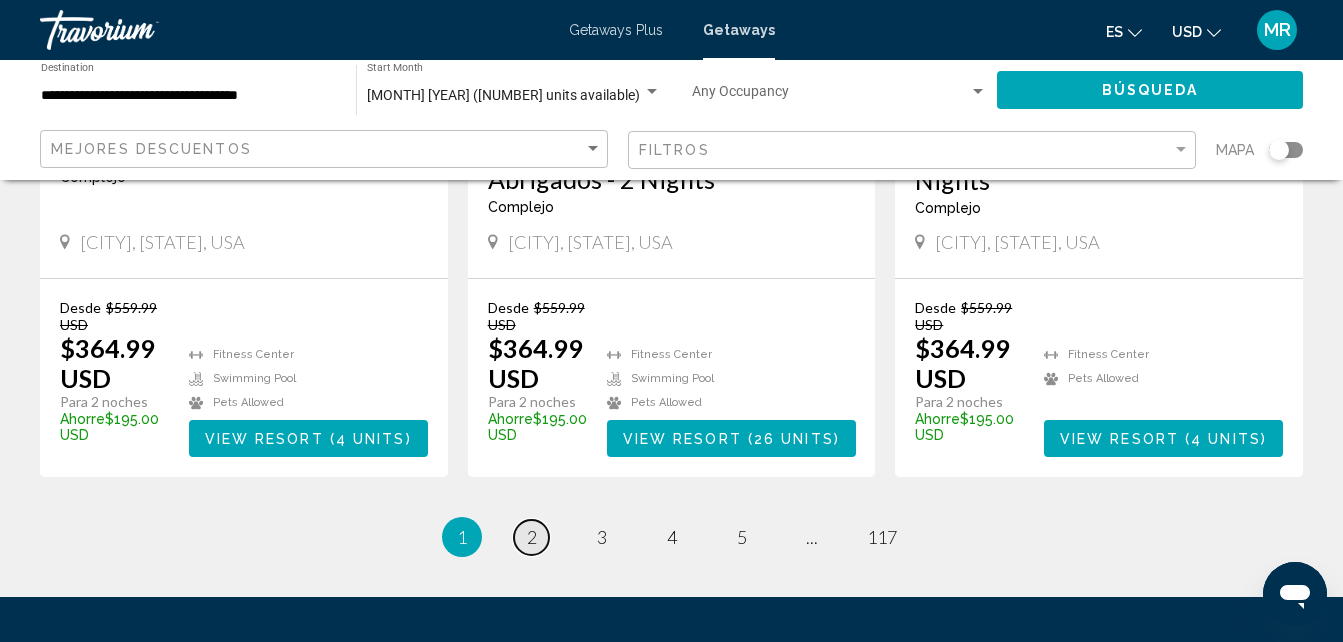 click on "page  2" at bounding box center [531, 537] 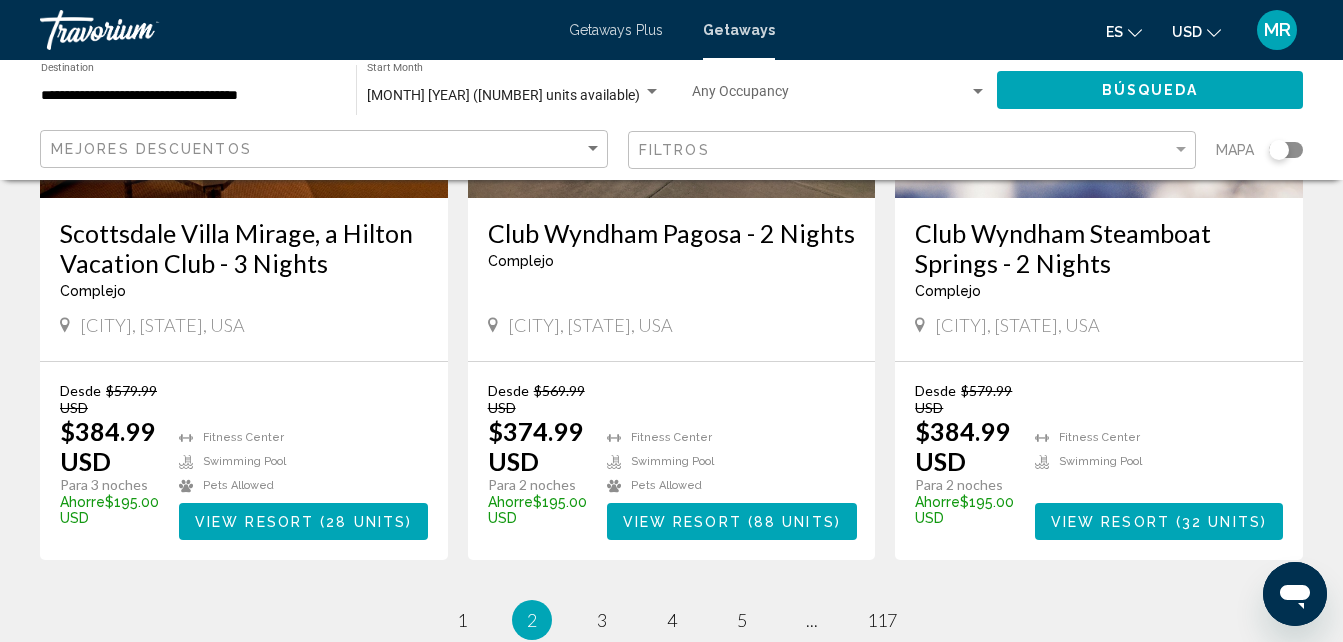 scroll, scrollTop: 2613, scrollLeft: 0, axis: vertical 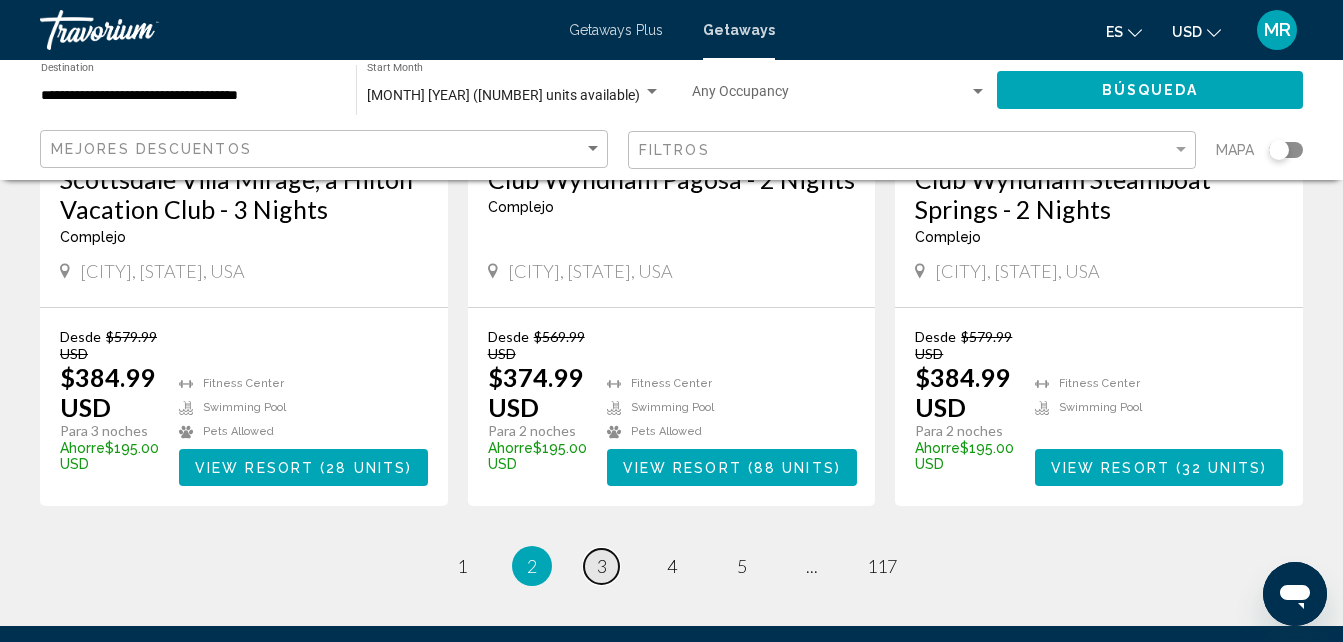 click on "page  3" at bounding box center [601, 566] 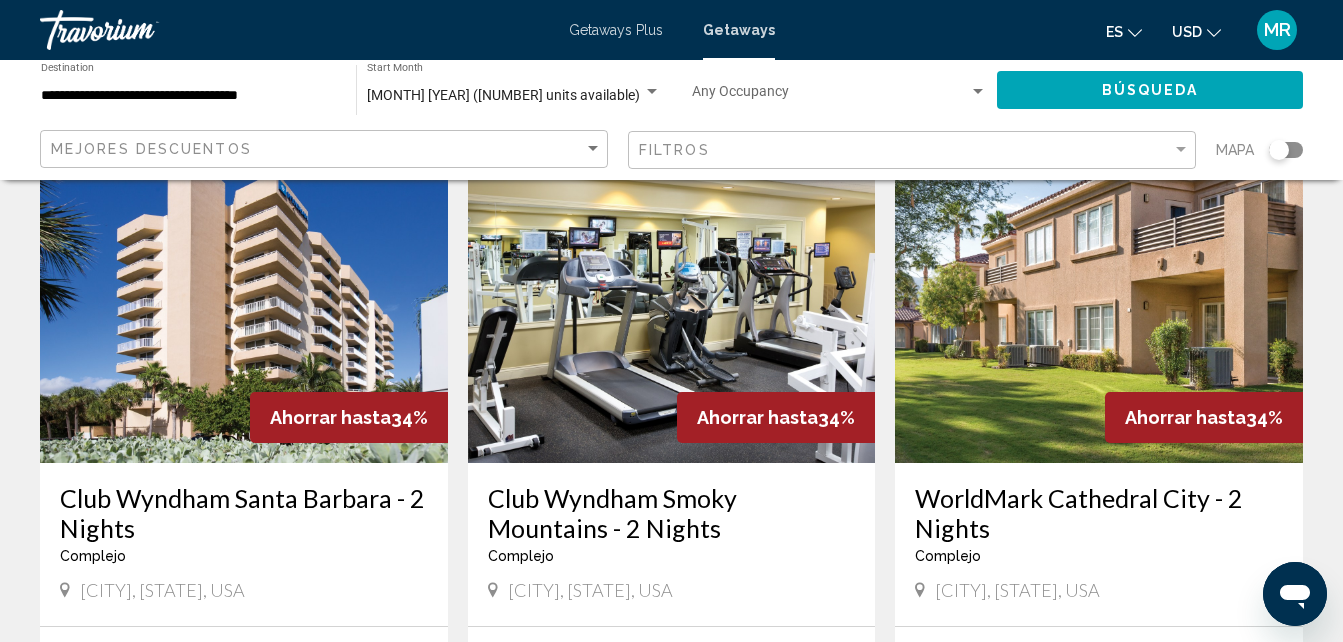 scroll, scrollTop: 2360, scrollLeft: 0, axis: vertical 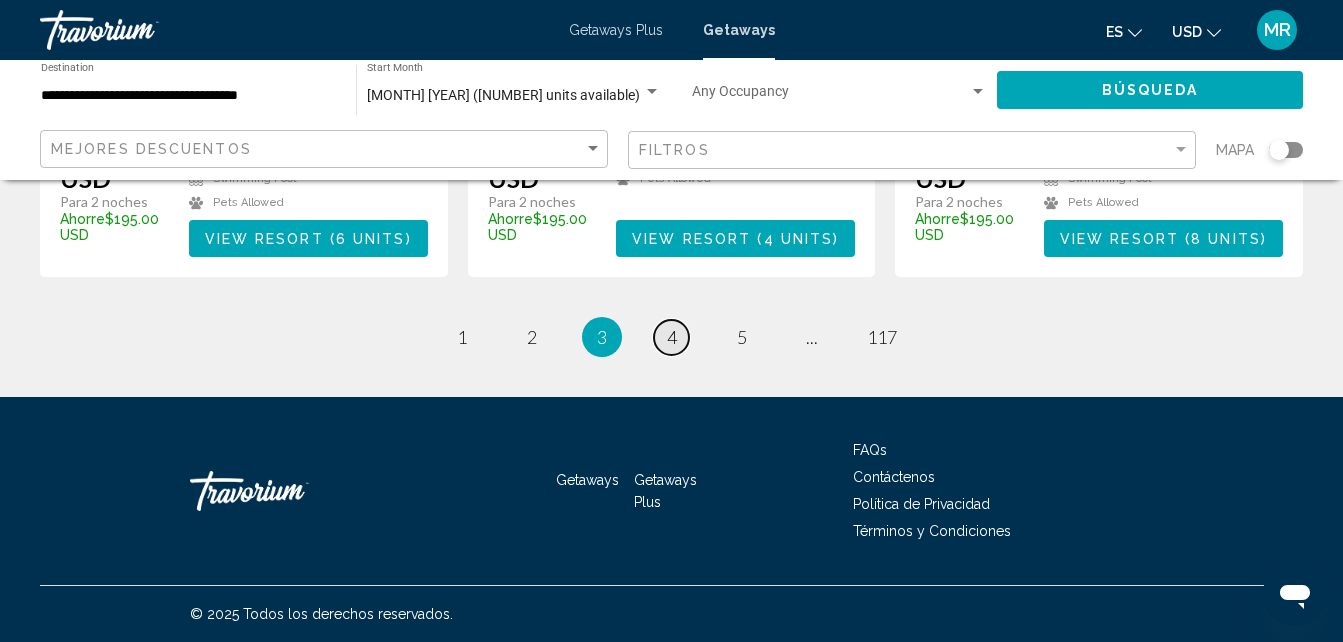 click on "page  4" at bounding box center [671, 337] 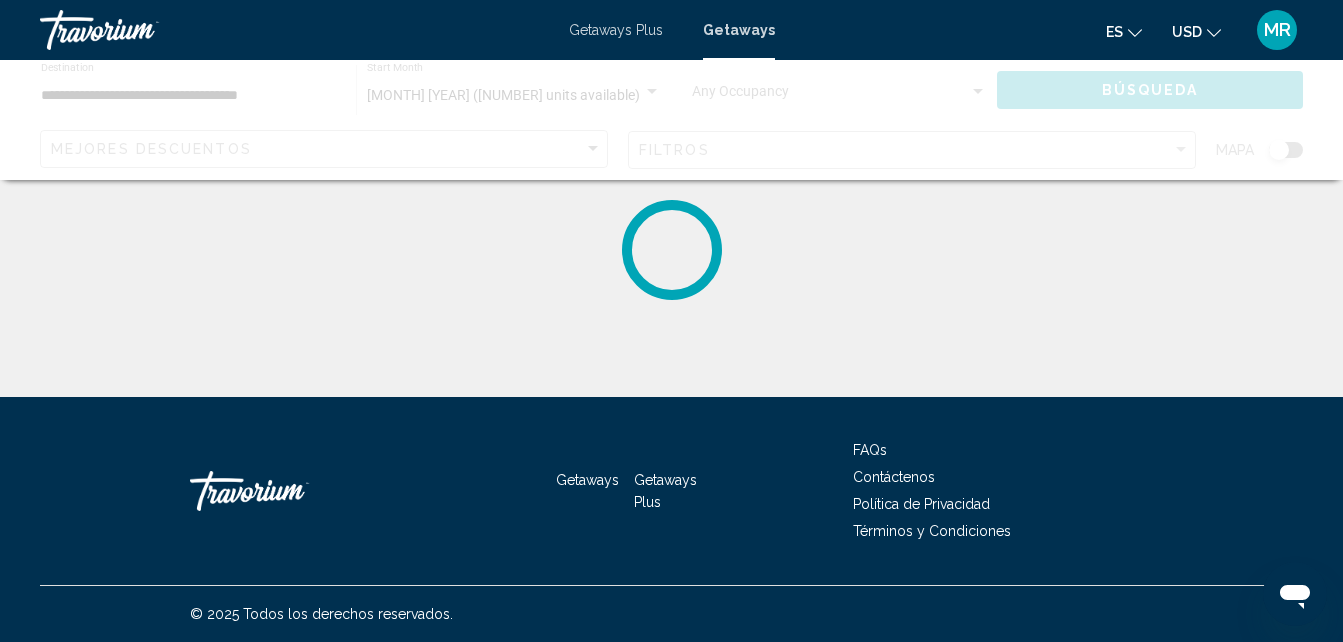 scroll, scrollTop: 0, scrollLeft: 0, axis: both 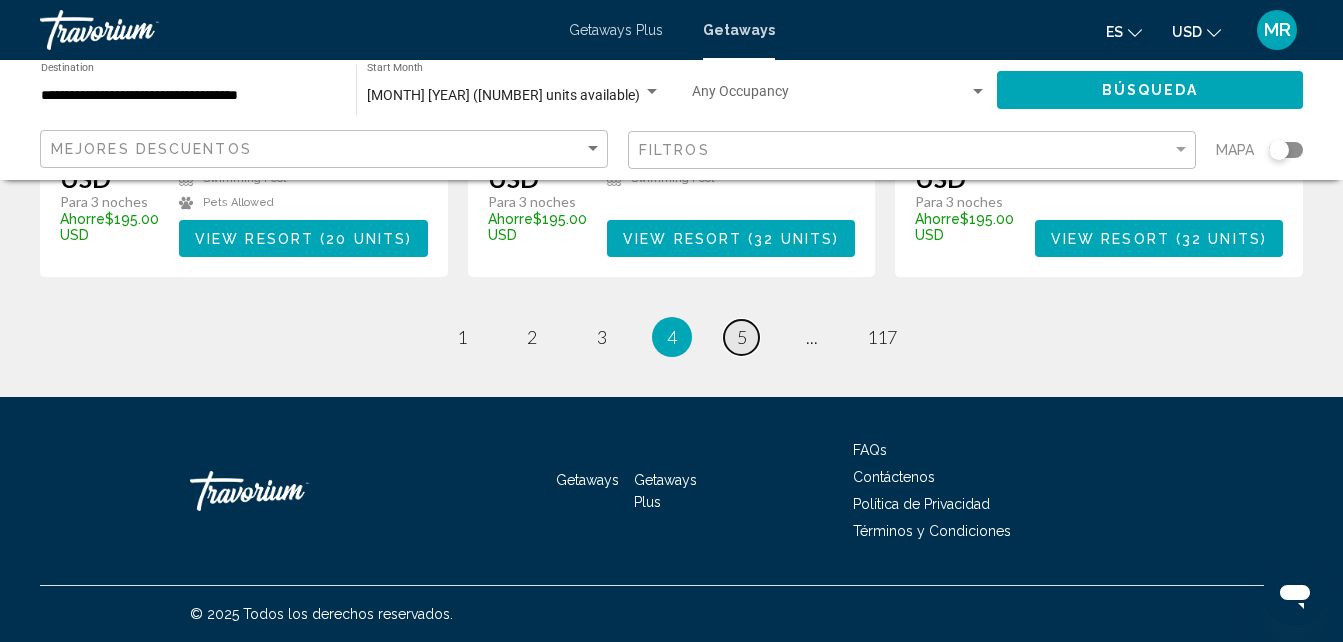 click on "5" at bounding box center [742, 337] 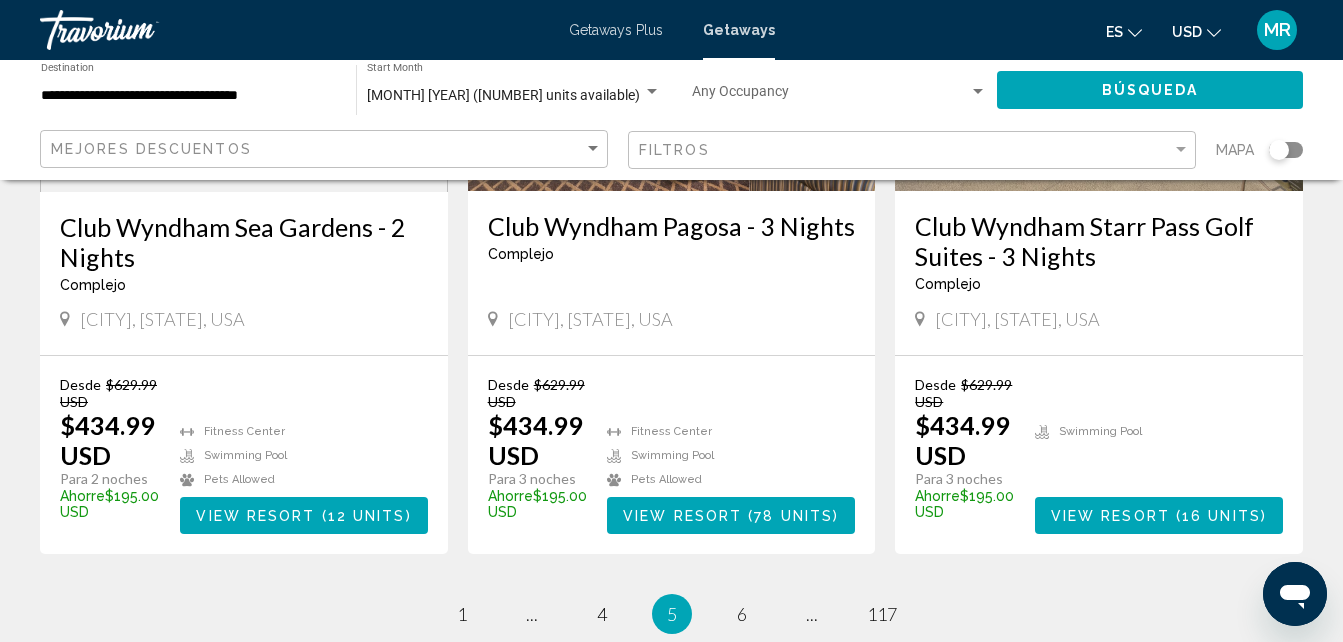 scroll, scrollTop: 2586, scrollLeft: 0, axis: vertical 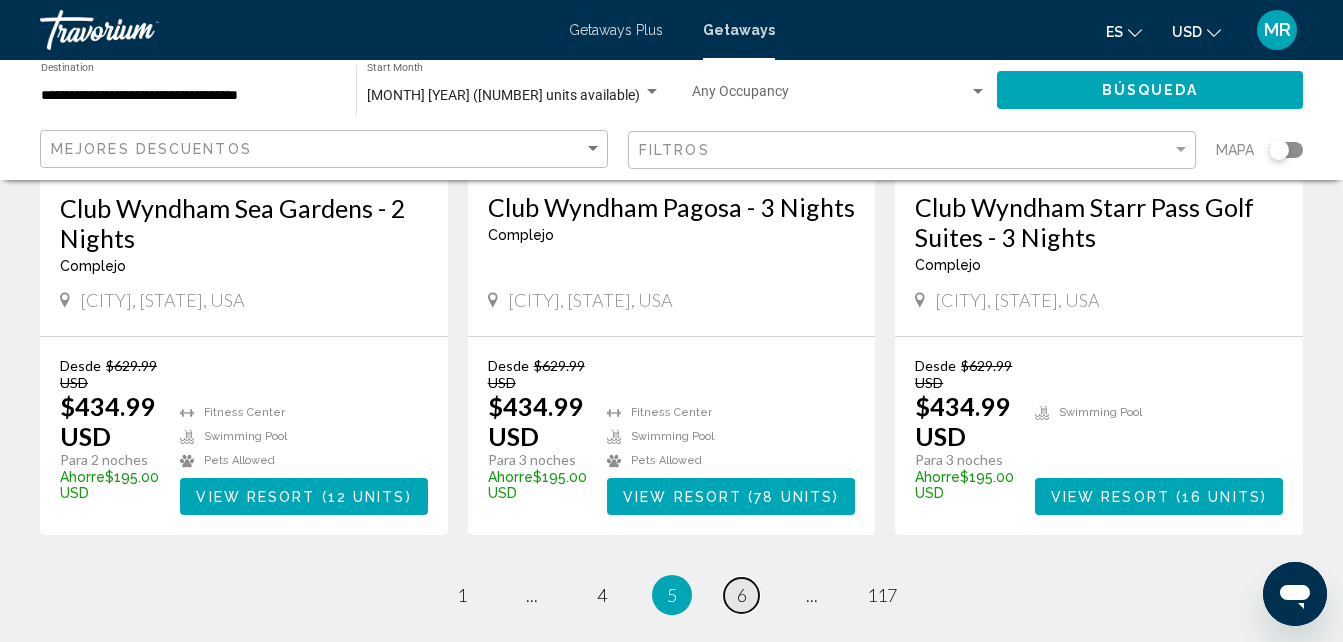 click on "6" at bounding box center [742, 595] 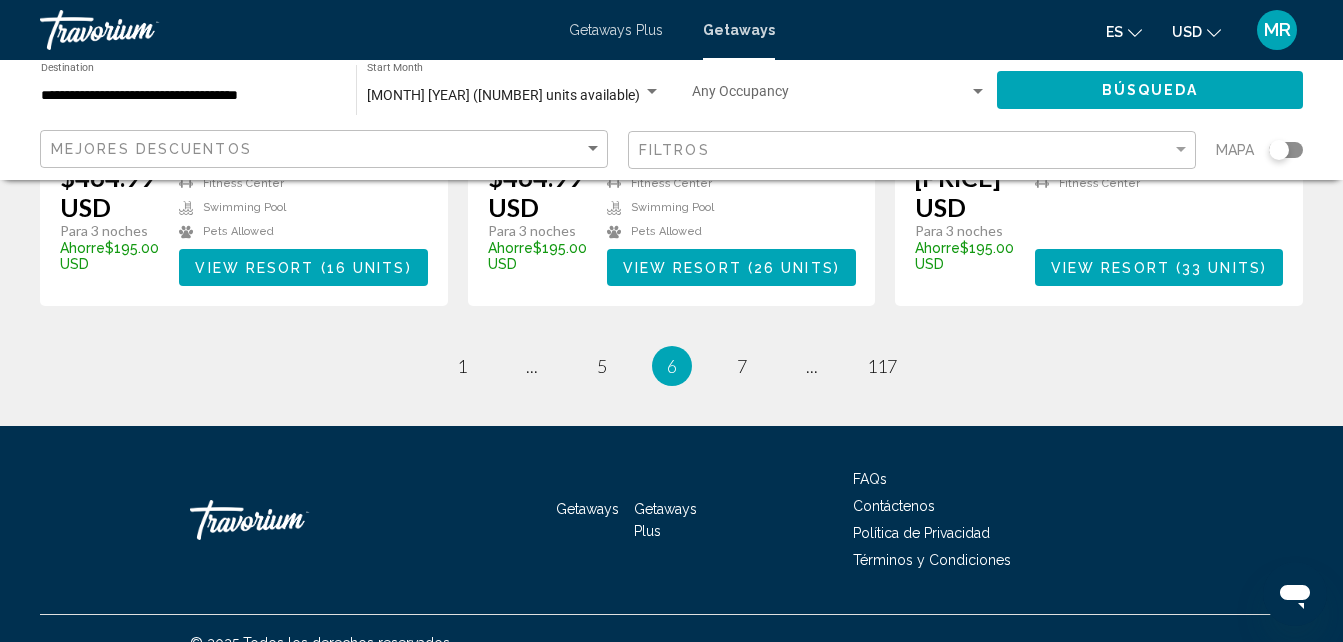 scroll, scrollTop: 2842, scrollLeft: 0, axis: vertical 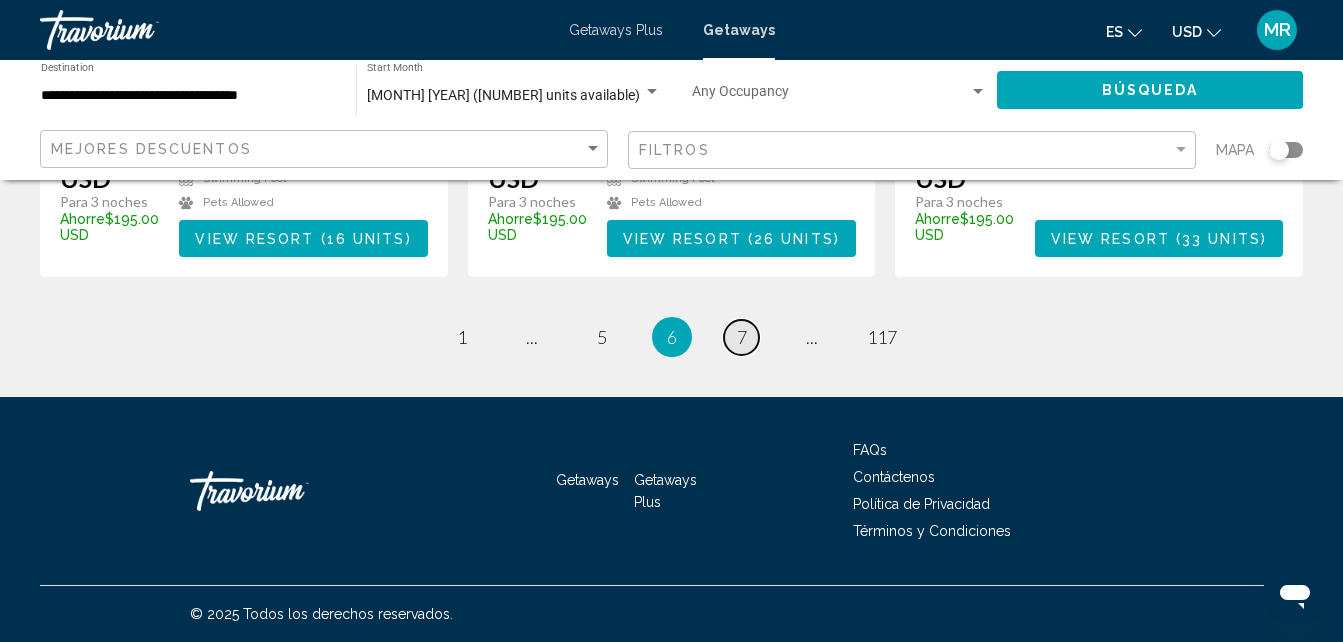 click on "page  7" at bounding box center (741, 337) 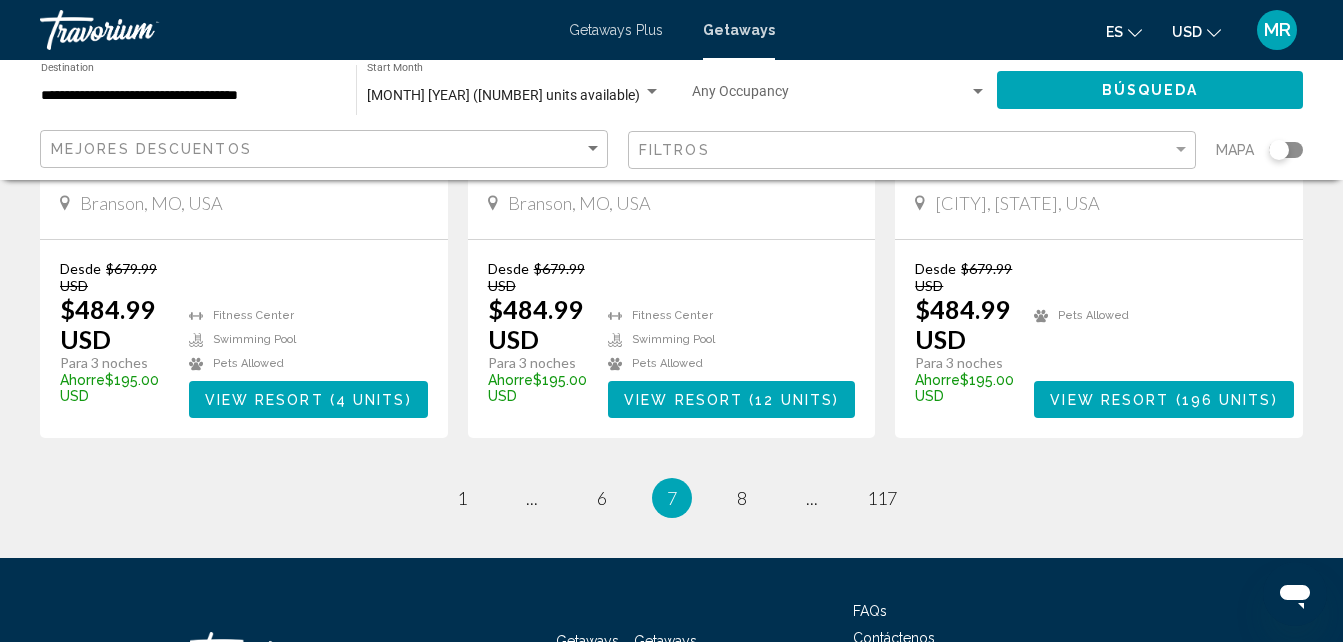 scroll, scrollTop: 2841, scrollLeft: 0, axis: vertical 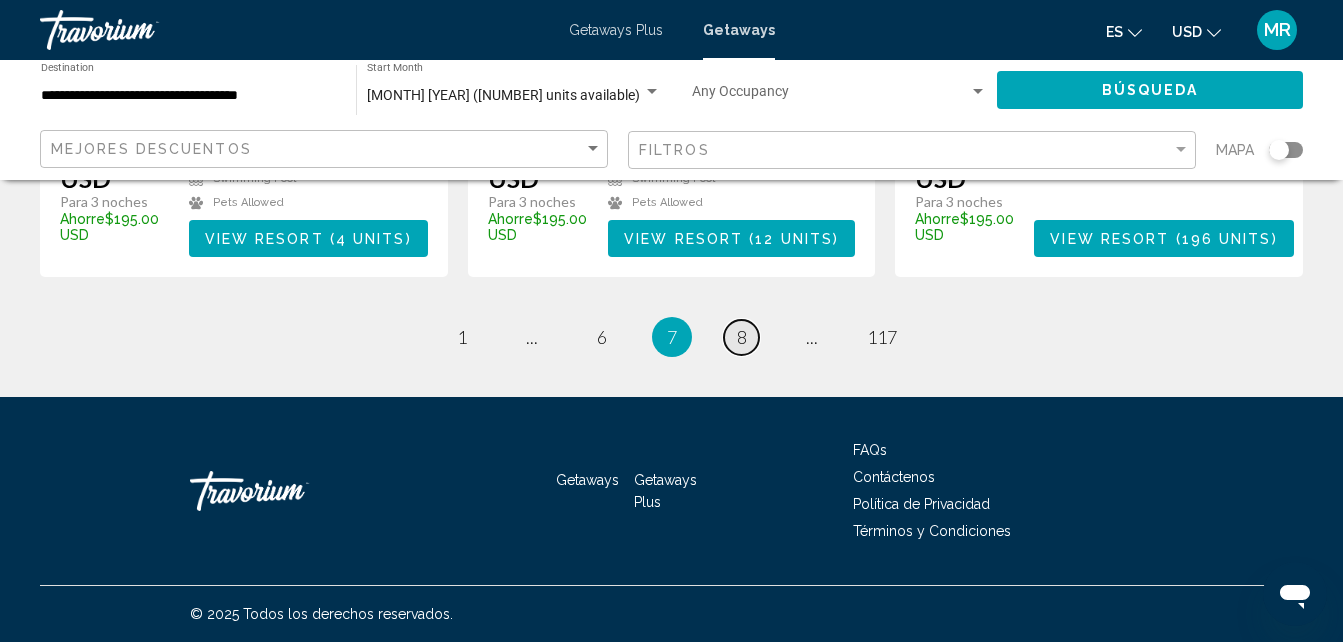 click on "8" at bounding box center [742, 337] 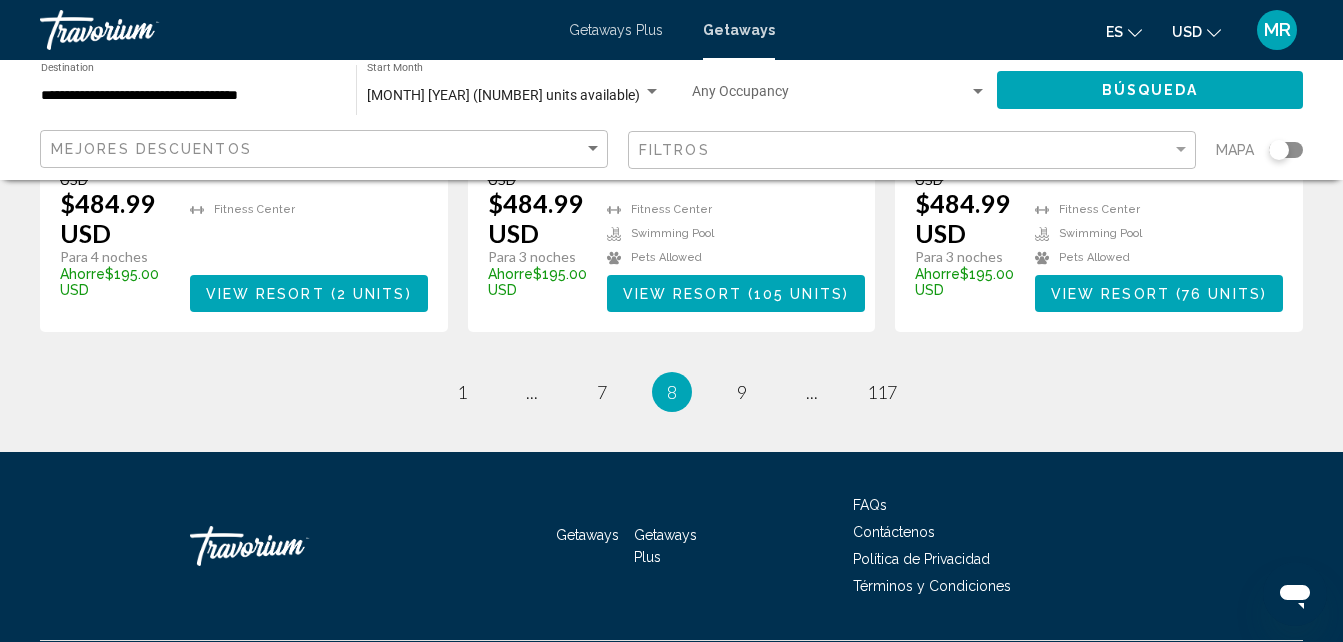 scroll, scrollTop: 2842, scrollLeft: 0, axis: vertical 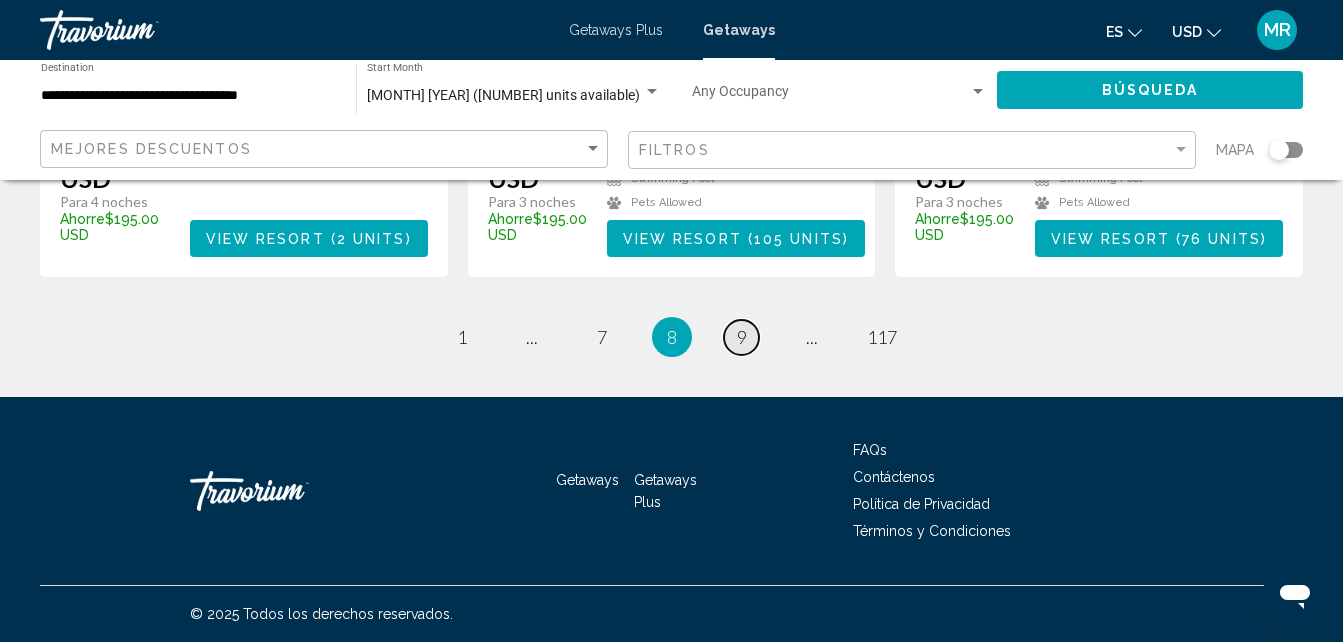 click on "9" at bounding box center [742, 337] 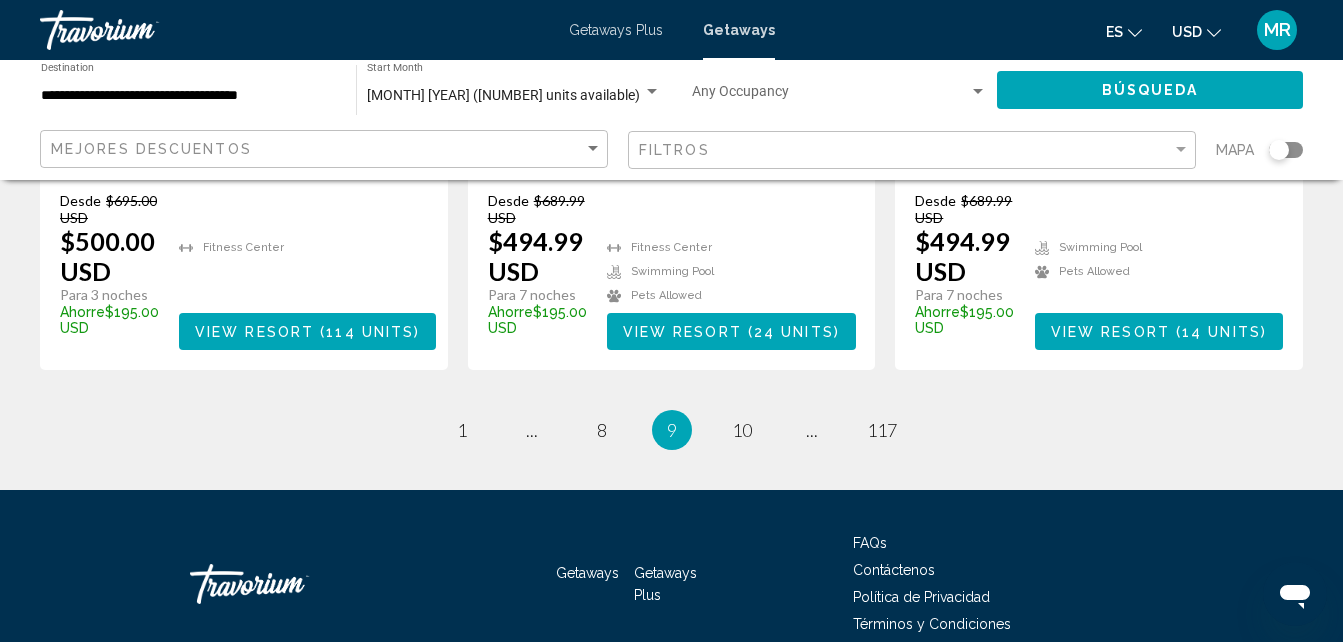 scroll, scrollTop: 2816, scrollLeft: 0, axis: vertical 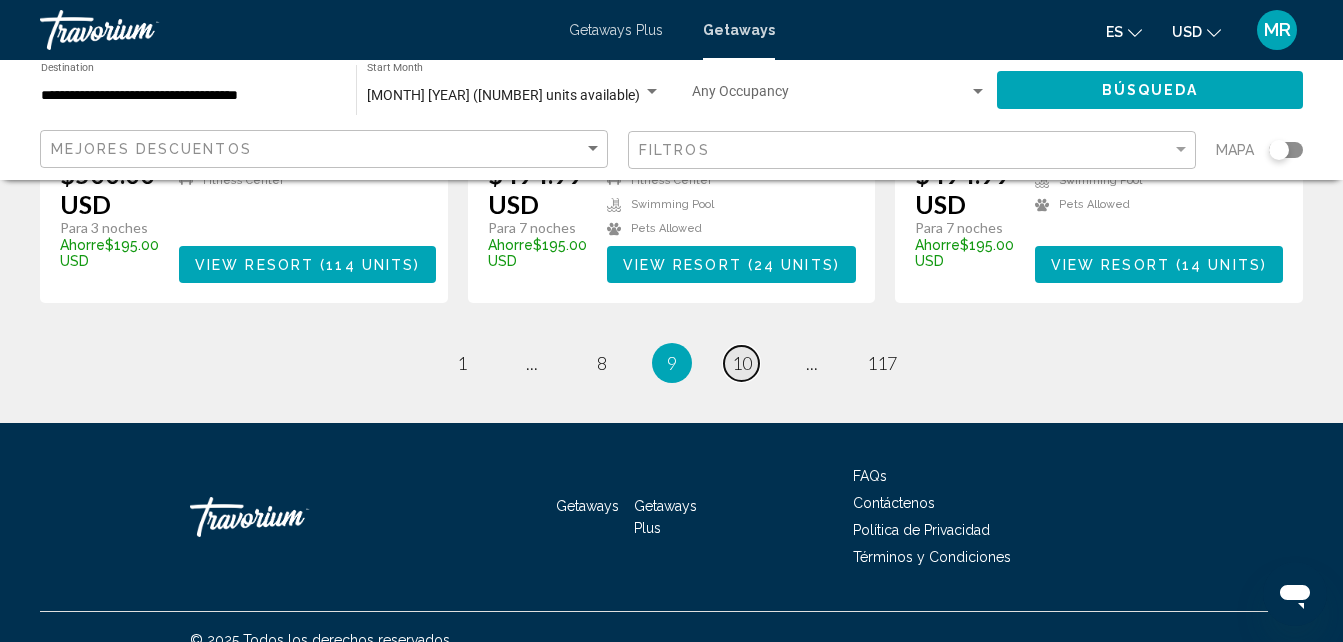 click on "10" at bounding box center (742, 363) 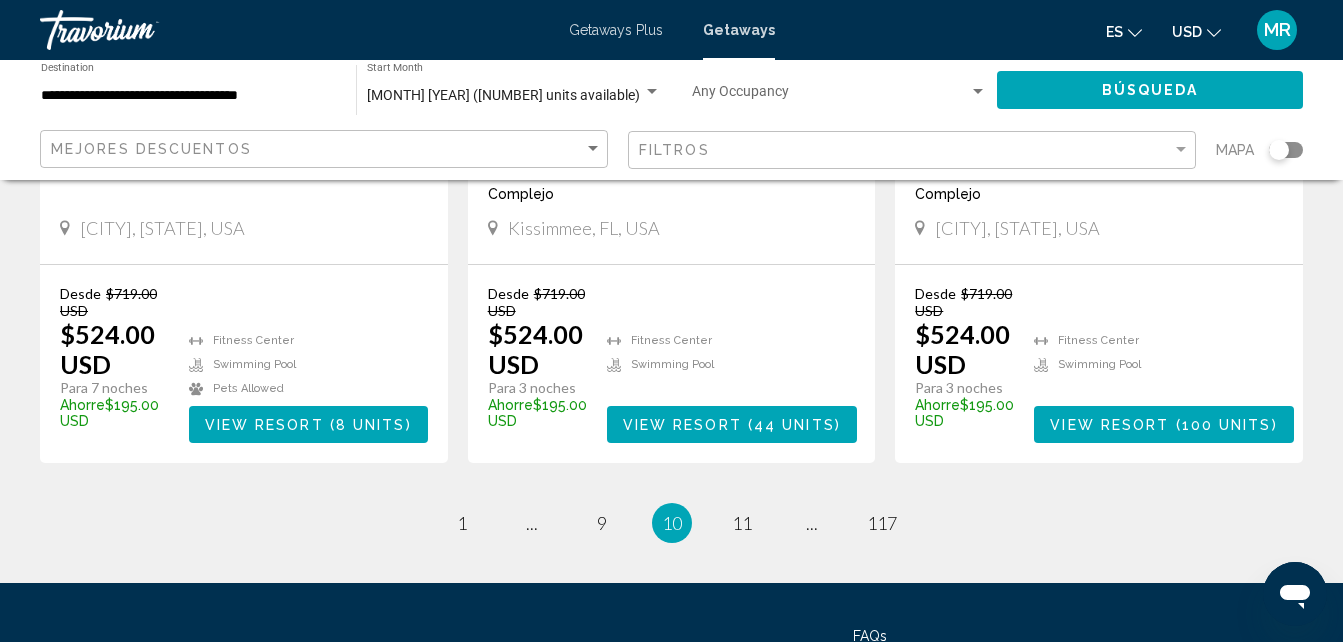 scroll, scrollTop: 2841, scrollLeft: 0, axis: vertical 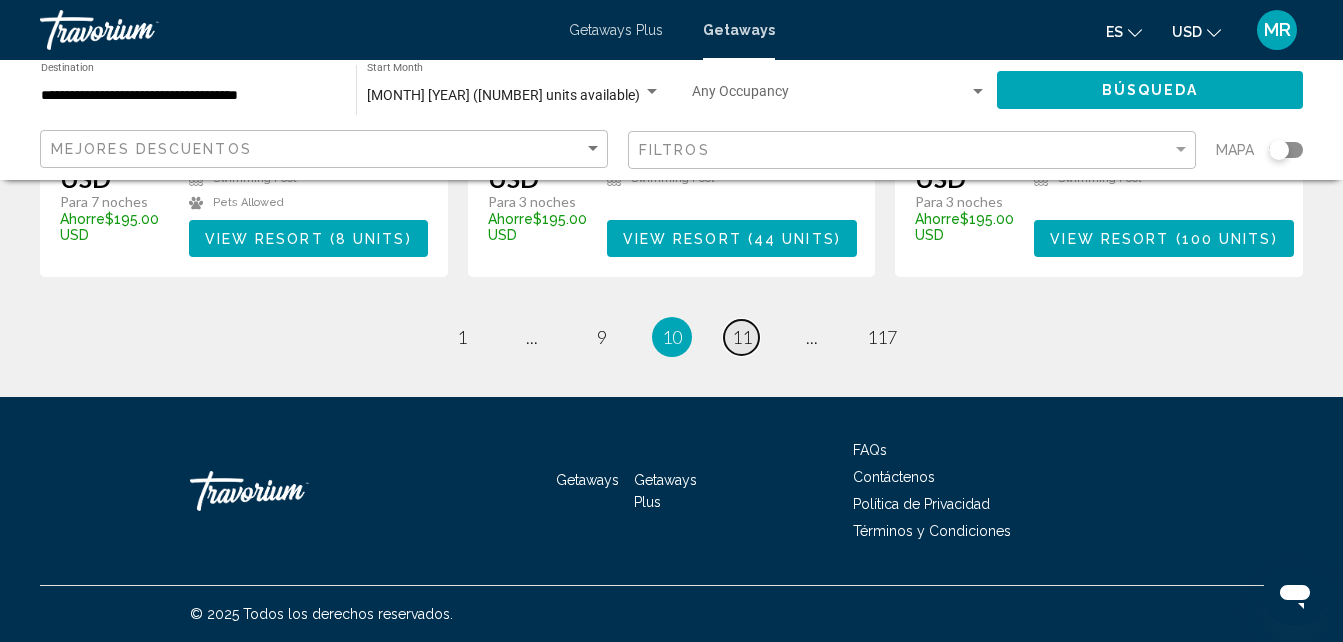 click on "11" at bounding box center [742, 337] 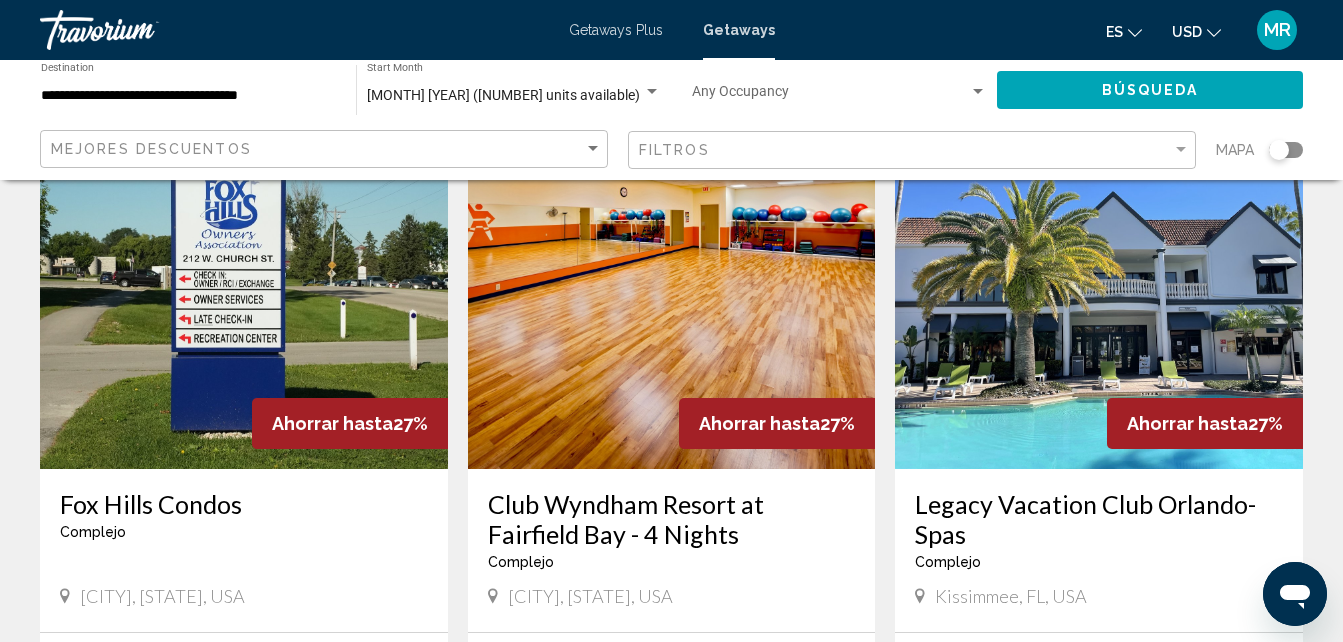 scroll, scrollTop: 1601, scrollLeft: 0, axis: vertical 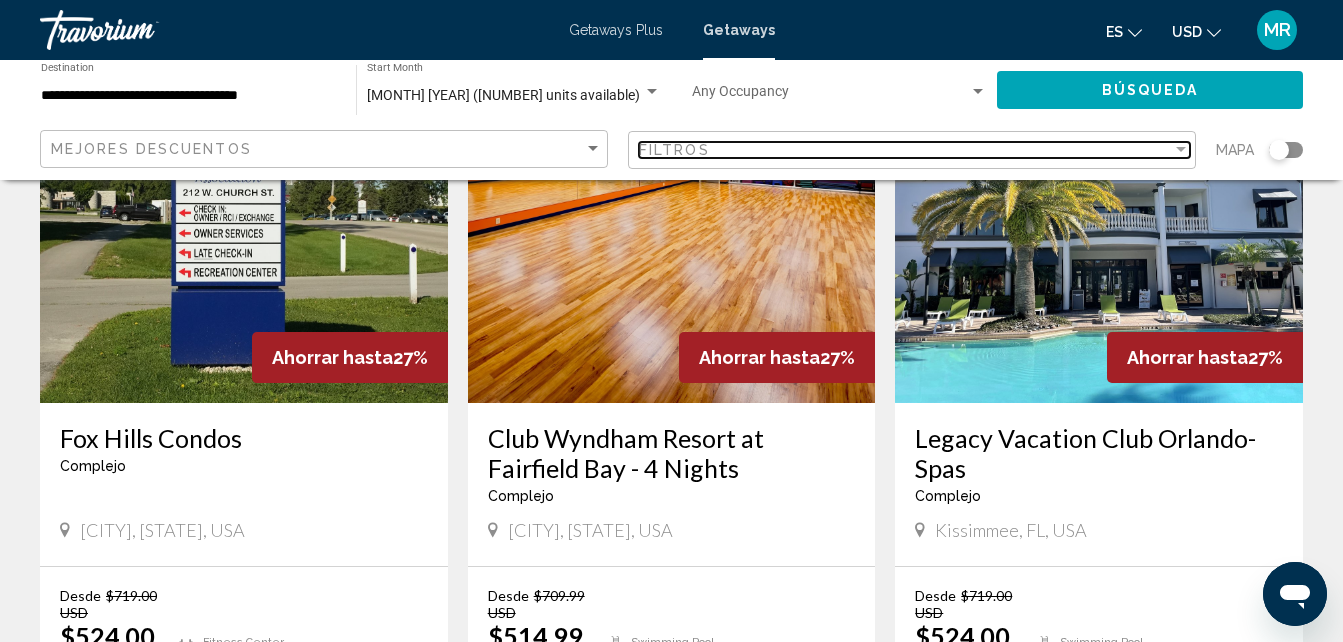 click at bounding box center [1181, 149] 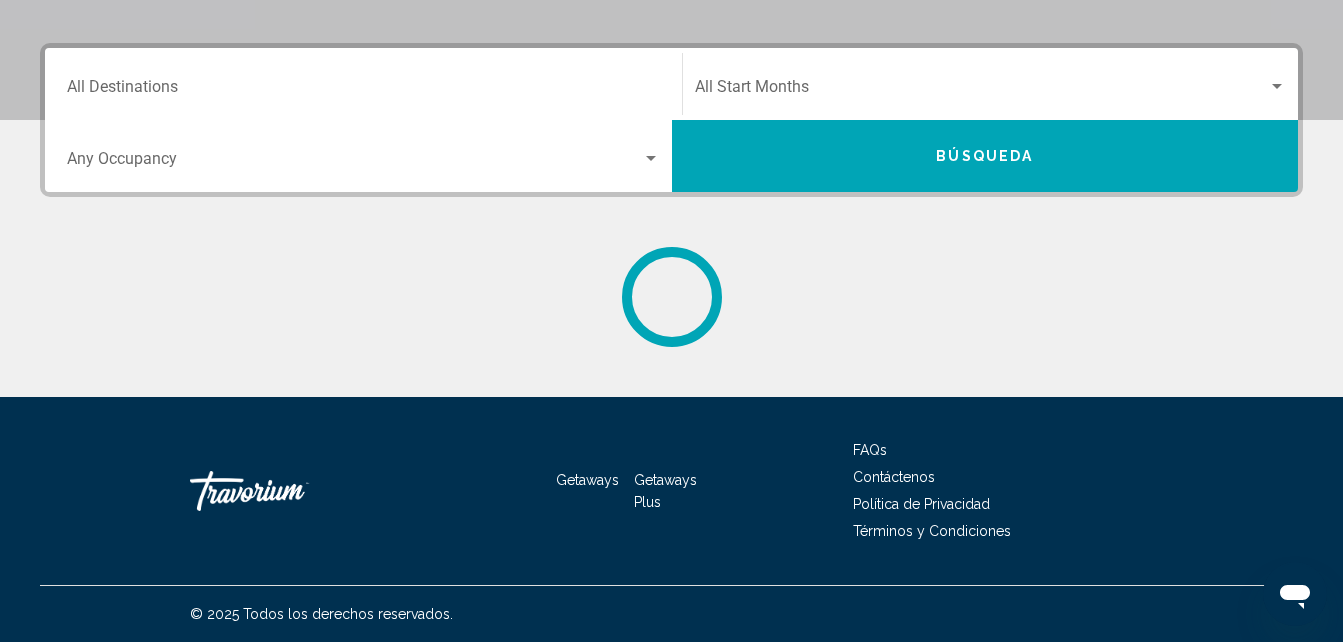 scroll, scrollTop: 0, scrollLeft: 0, axis: both 